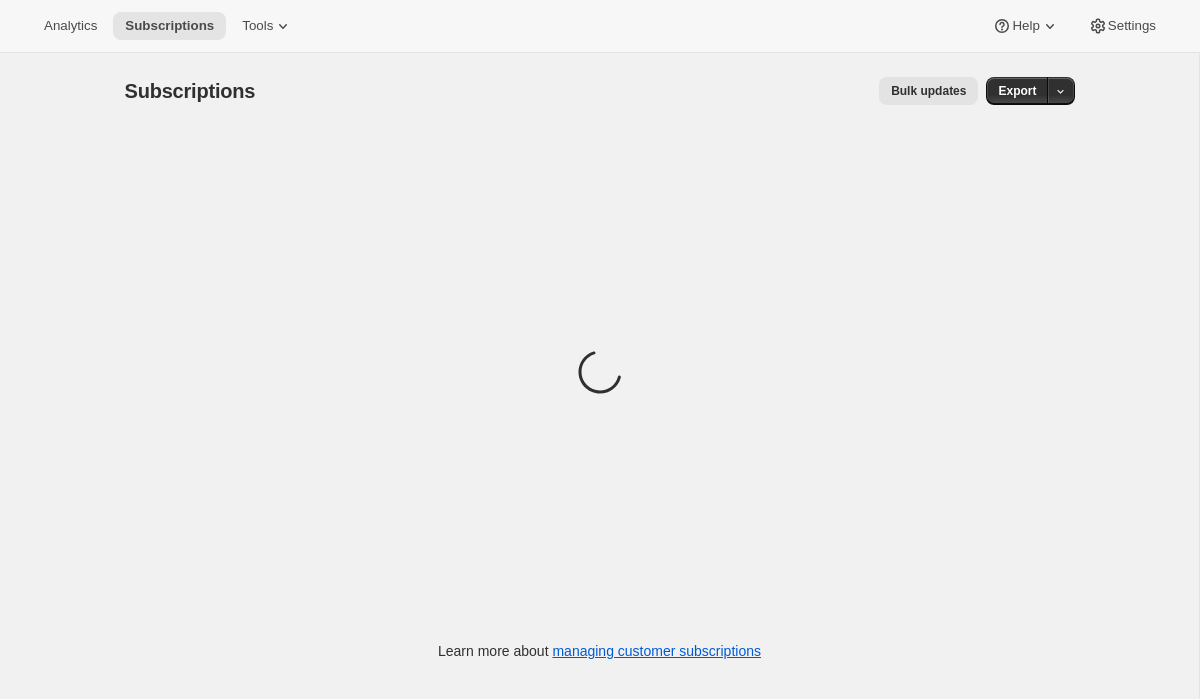 scroll, scrollTop: 0, scrollLeft: 0, axis: both 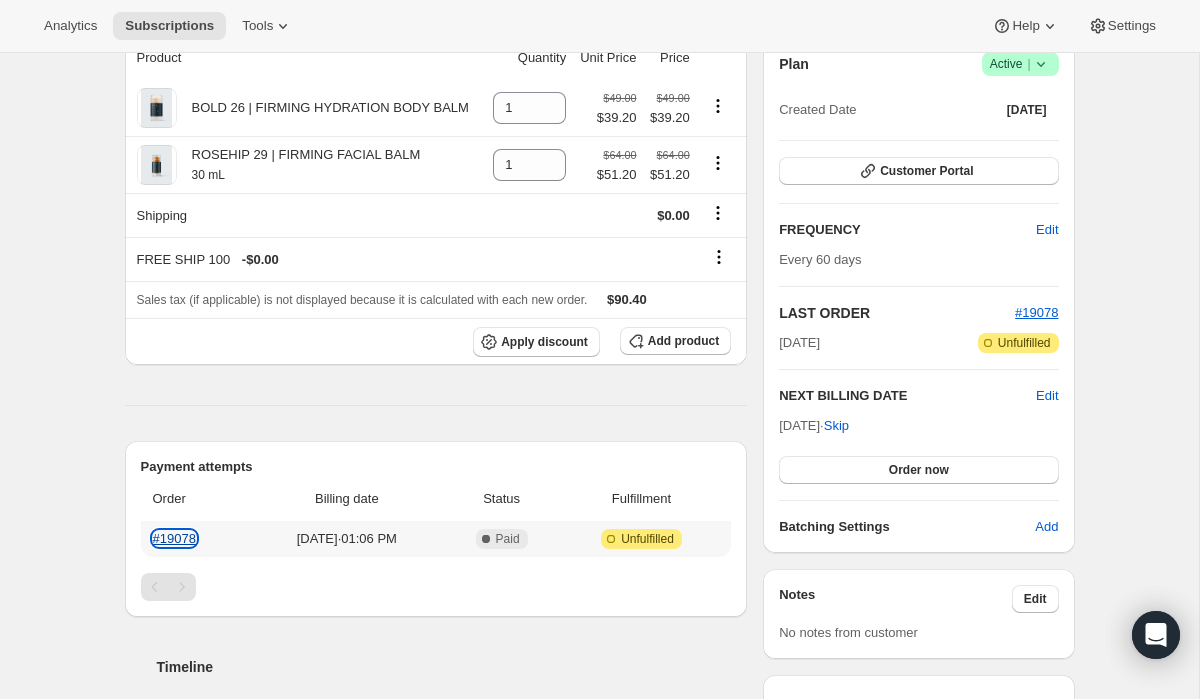 click on "#19078" at bounding box center (174, 538) 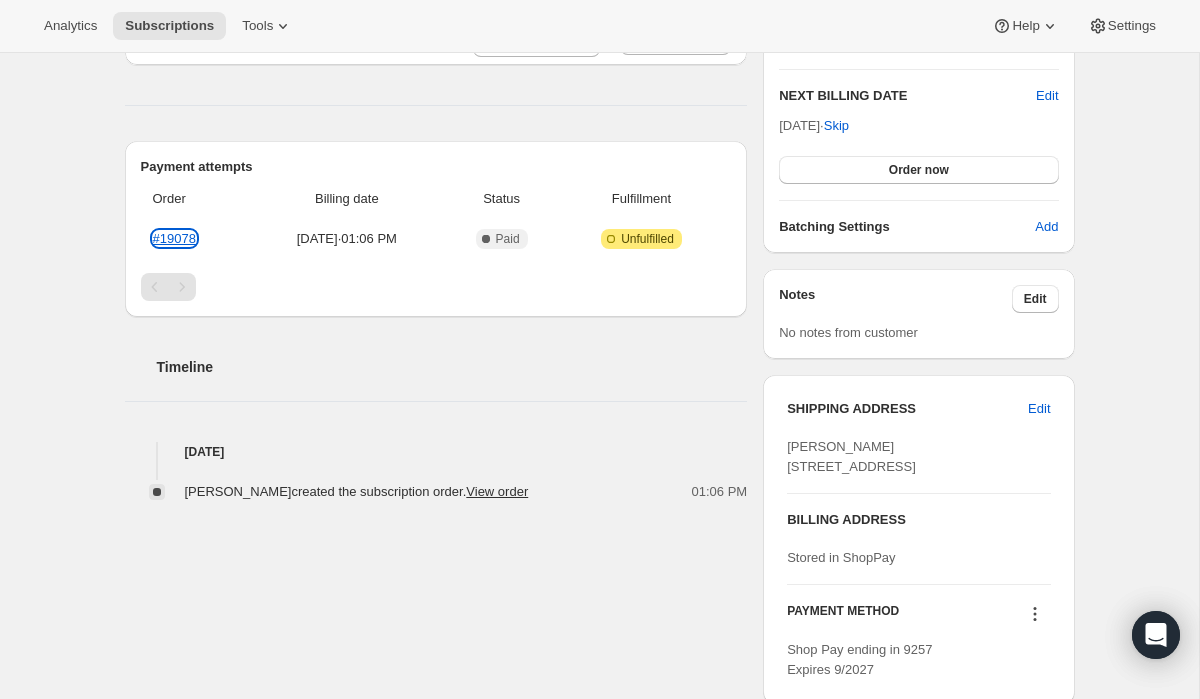 scroll, scrollTop: 512, scrollLeft: 0, axis: vertical 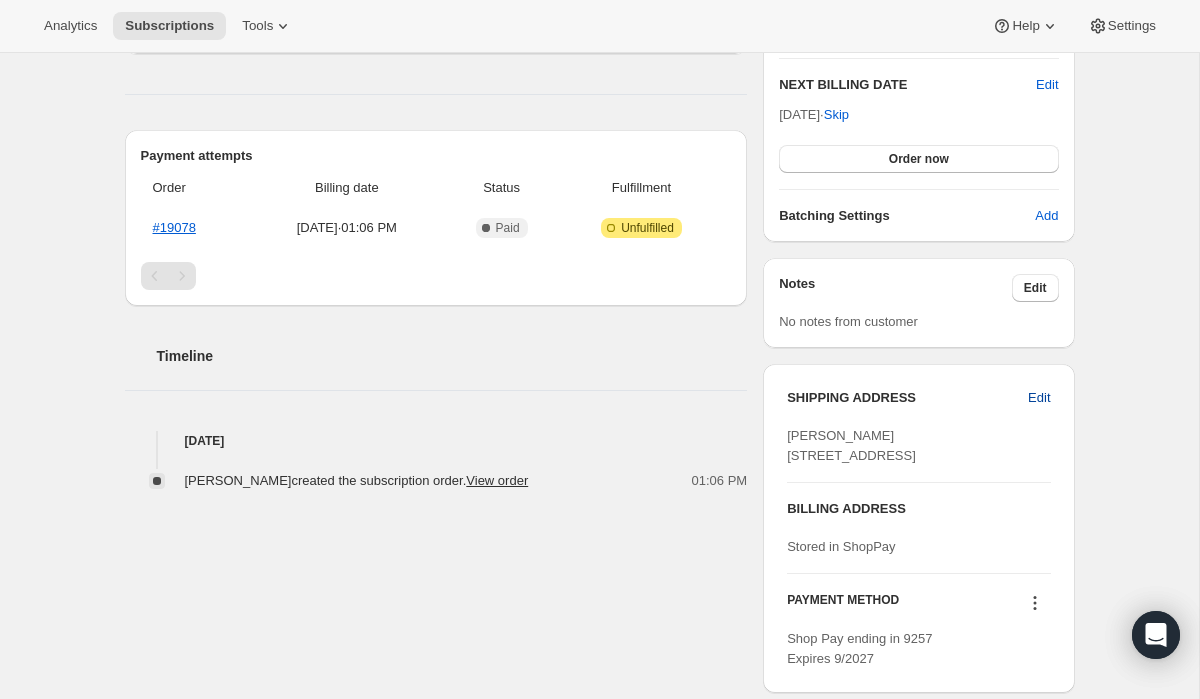 click on "Edit" at bounding box center (1039, 398) 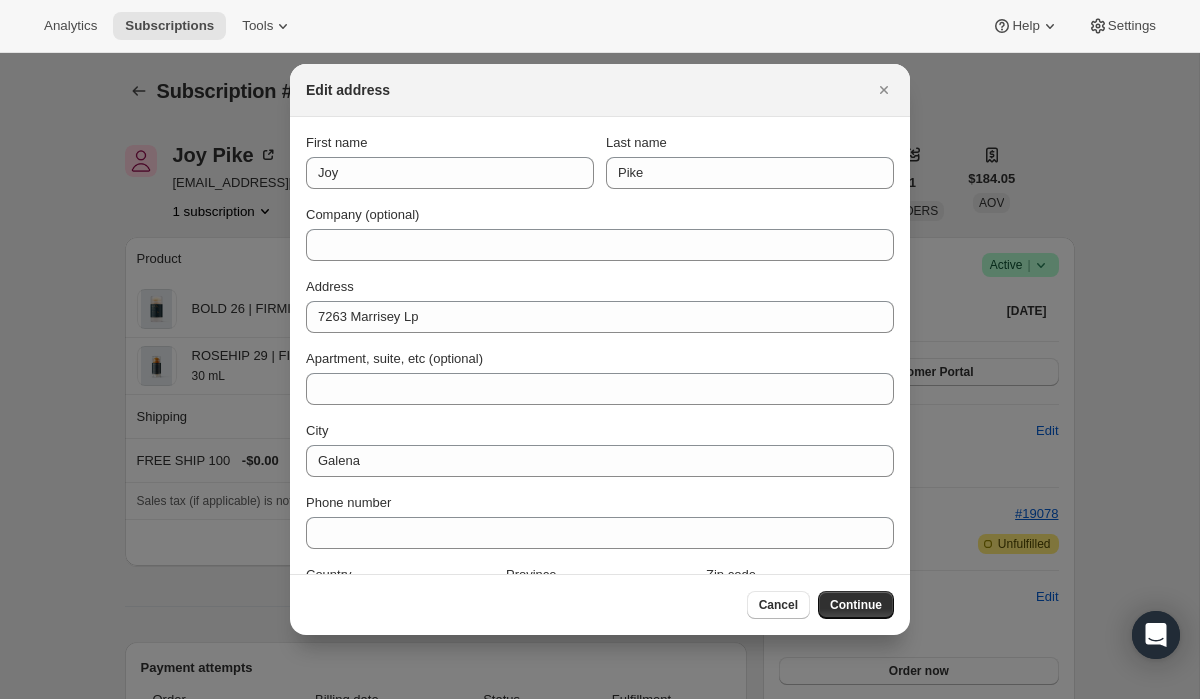 scroll, scrollTop: 0, scrollLeft: 0, axis: both 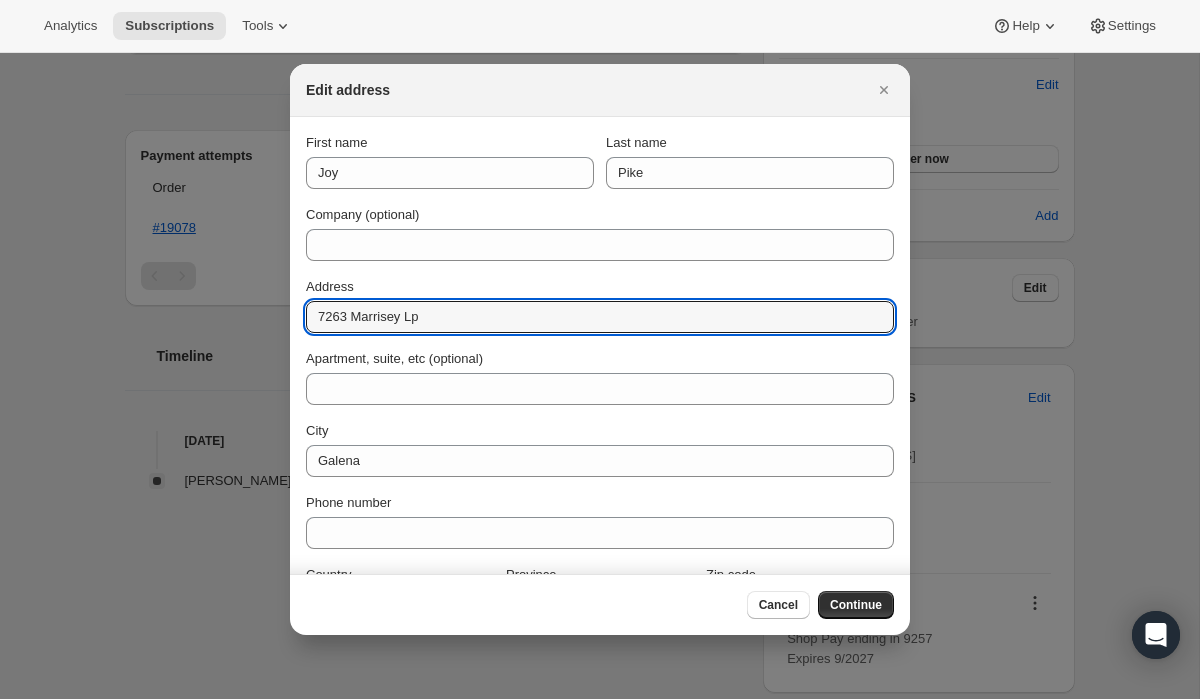 drag, startPoint x: 434, startPoint y: 319, endPoint x: 210, endPoint y: 314, distance: 224.0558 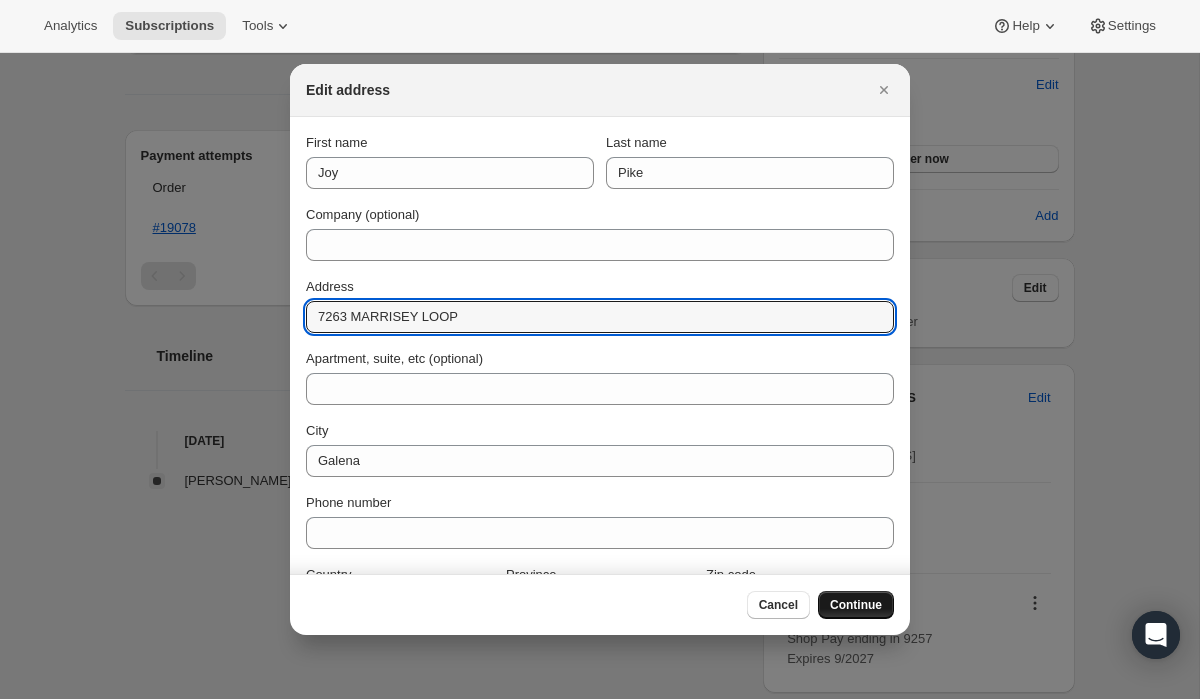 type on "7263 MARRISEY LOOP" 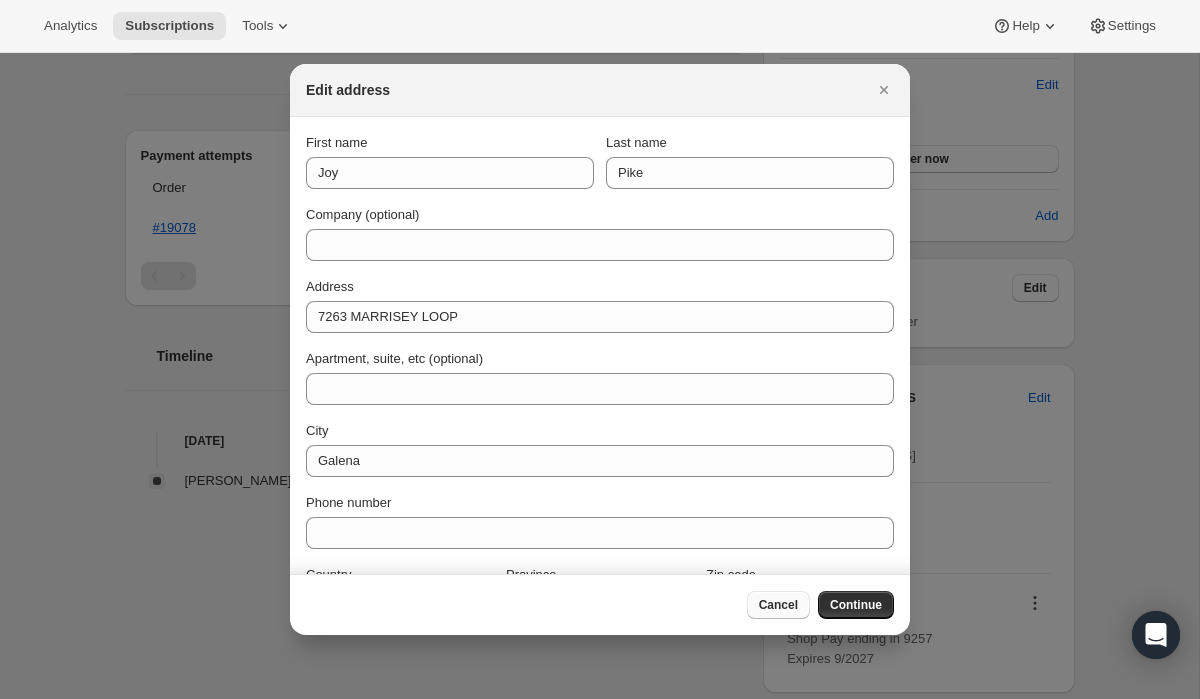 click on "Cancel" at bounding box center (778, 605) 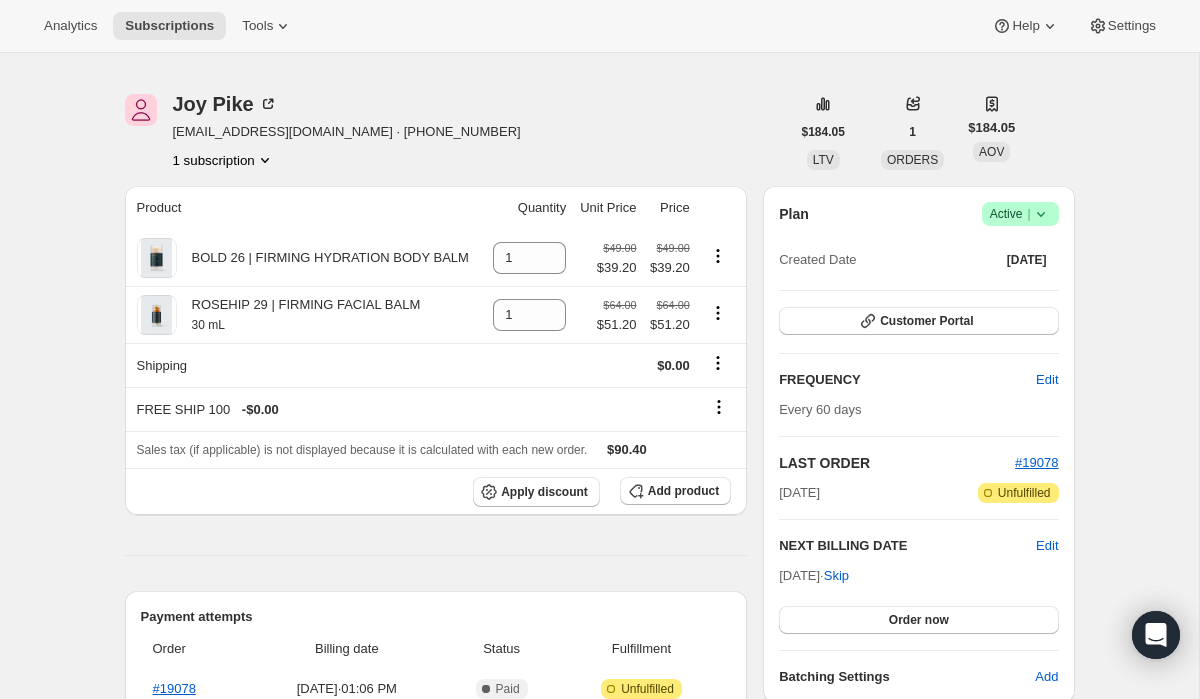 scroll, scrollTop: 0, scrollLeft: 0, axis: both 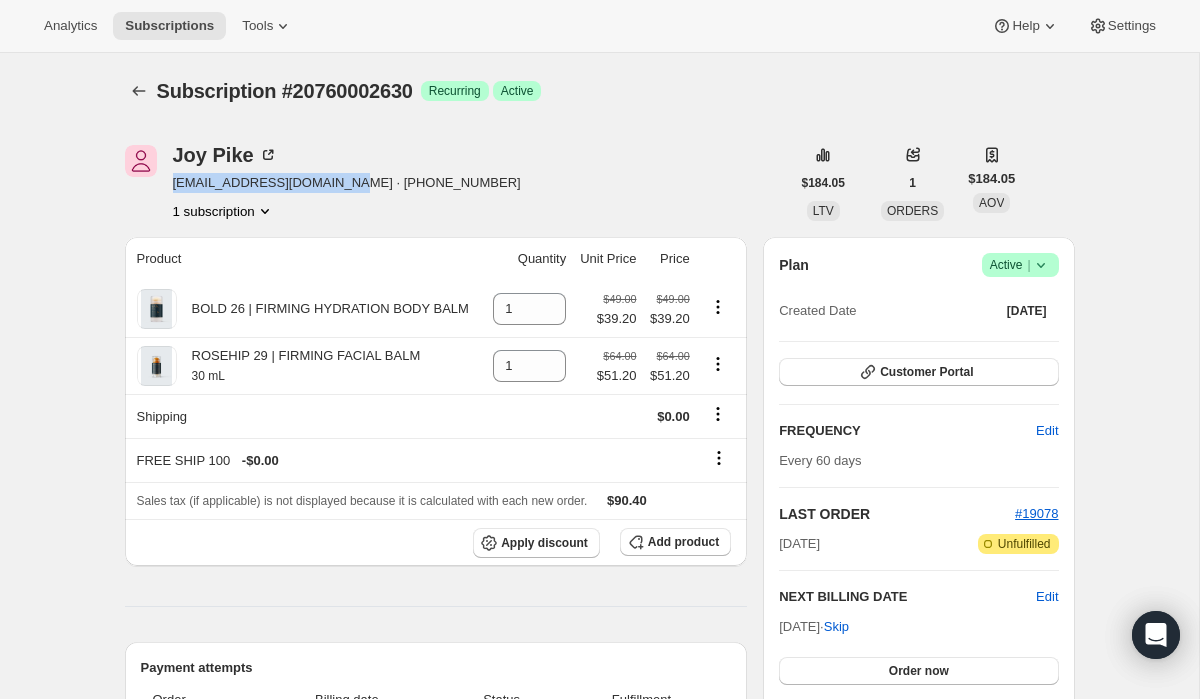 drag, startPoint x: 338, startPoint y: 184, endPoint x: 166, endPoint y: 180, distance: 172.04651 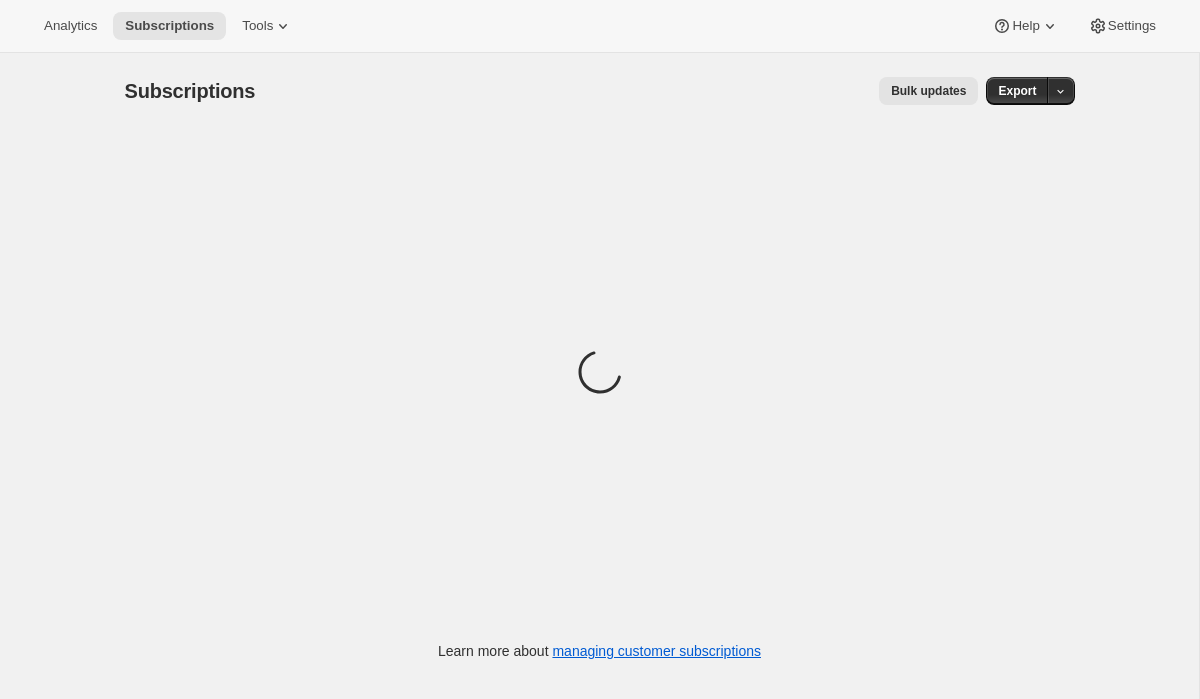 scroll, scrollTop: 0, scrollLeft: 0, axis: both 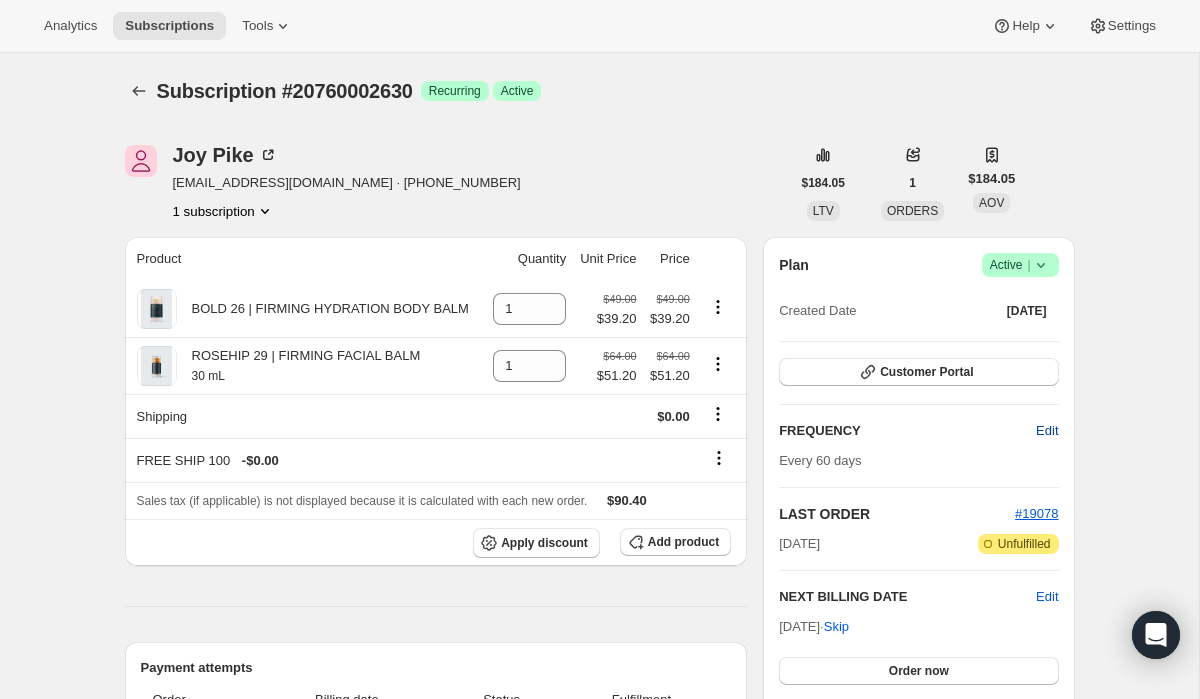 click on "Edit" at bounding box center [1047, 431] 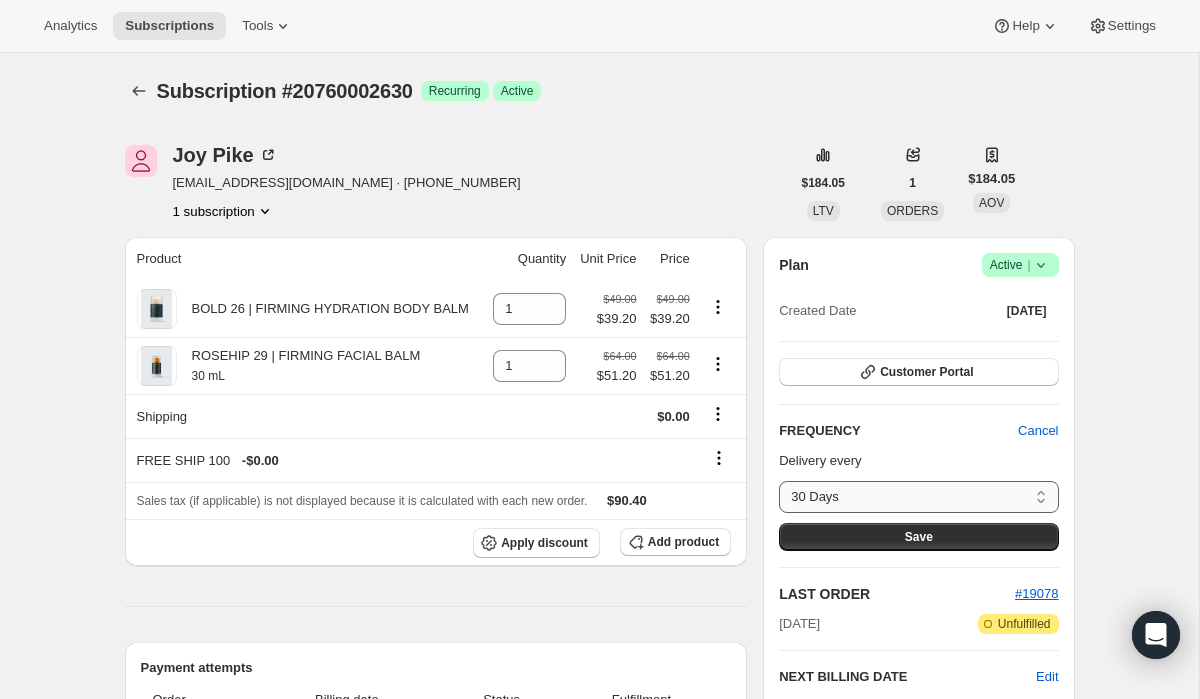 click on "30 Days 45 Days 60 Days Custom..." at bounding box center (918, 497) 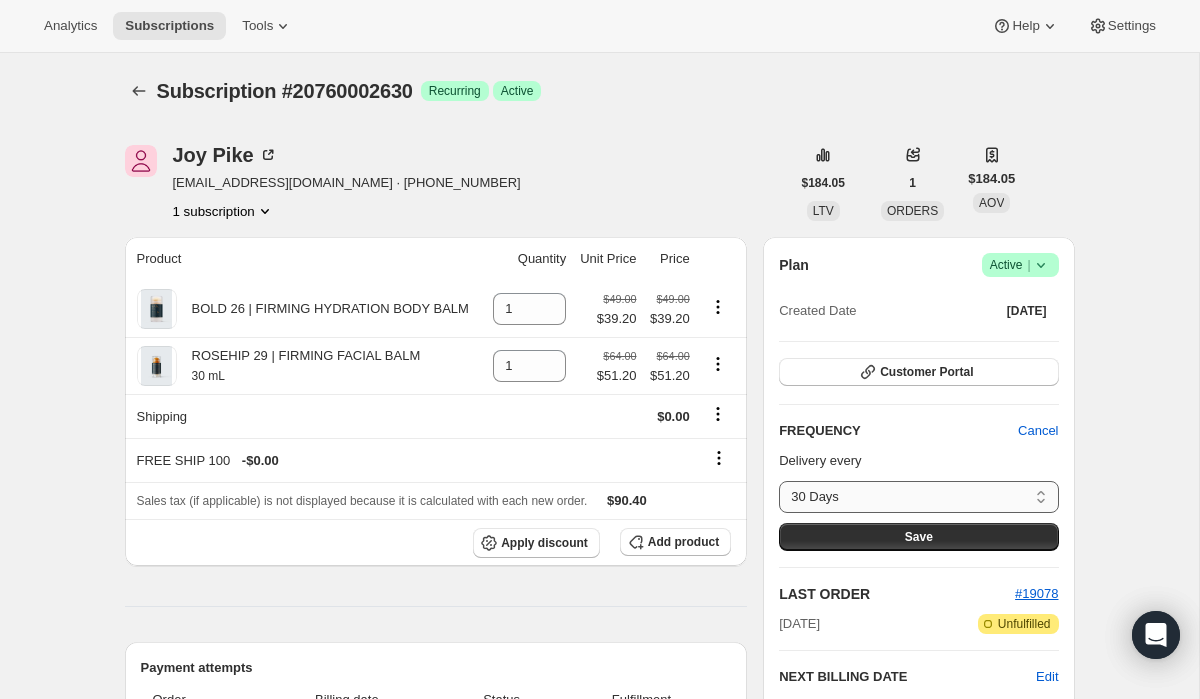 select on "custom" 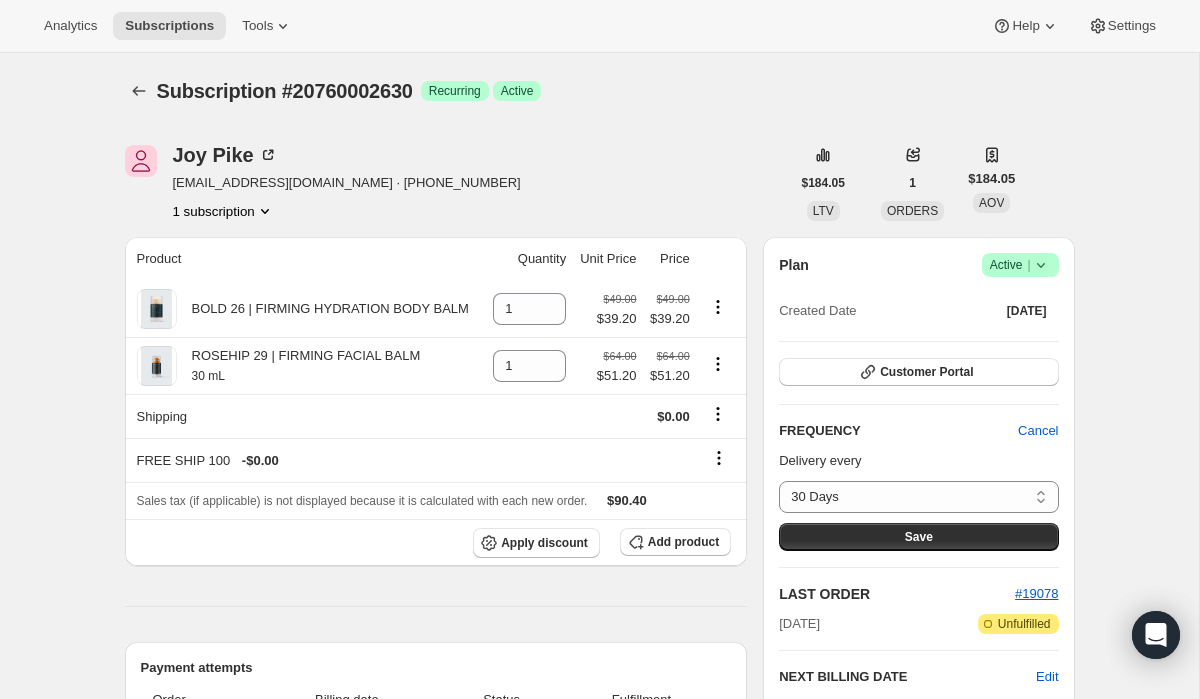 select on "MONTH" 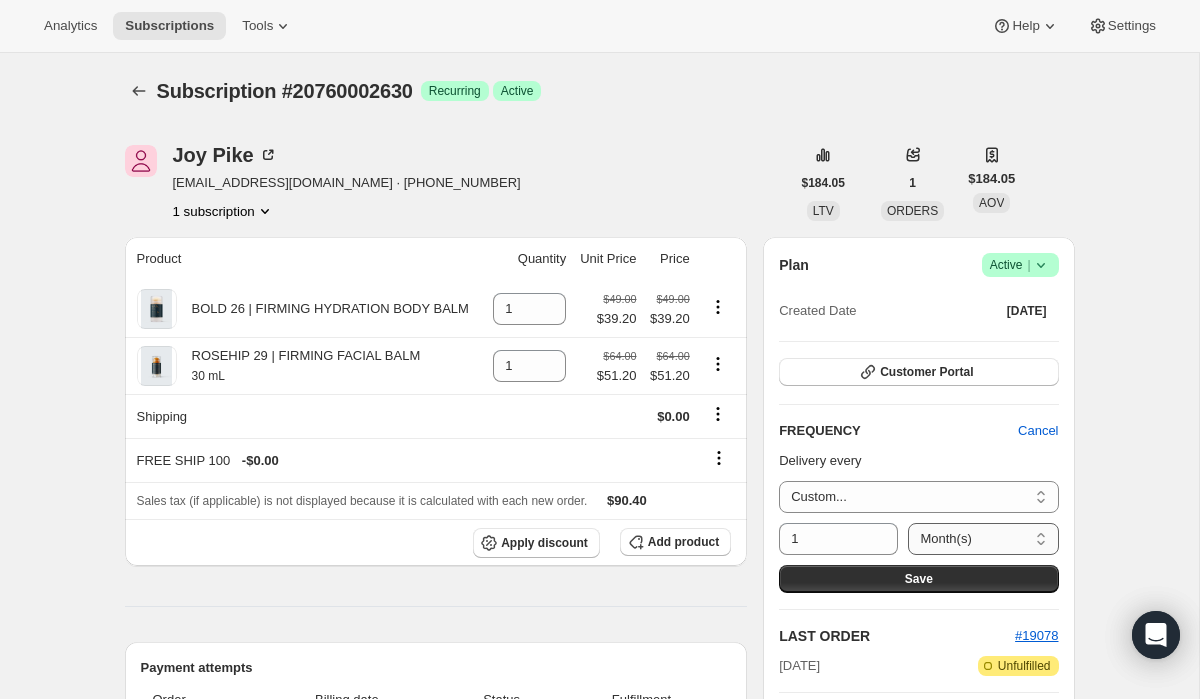 click on "Day(s) Week(s) Month(s) Year(s)" at bounding box center [983, 539] 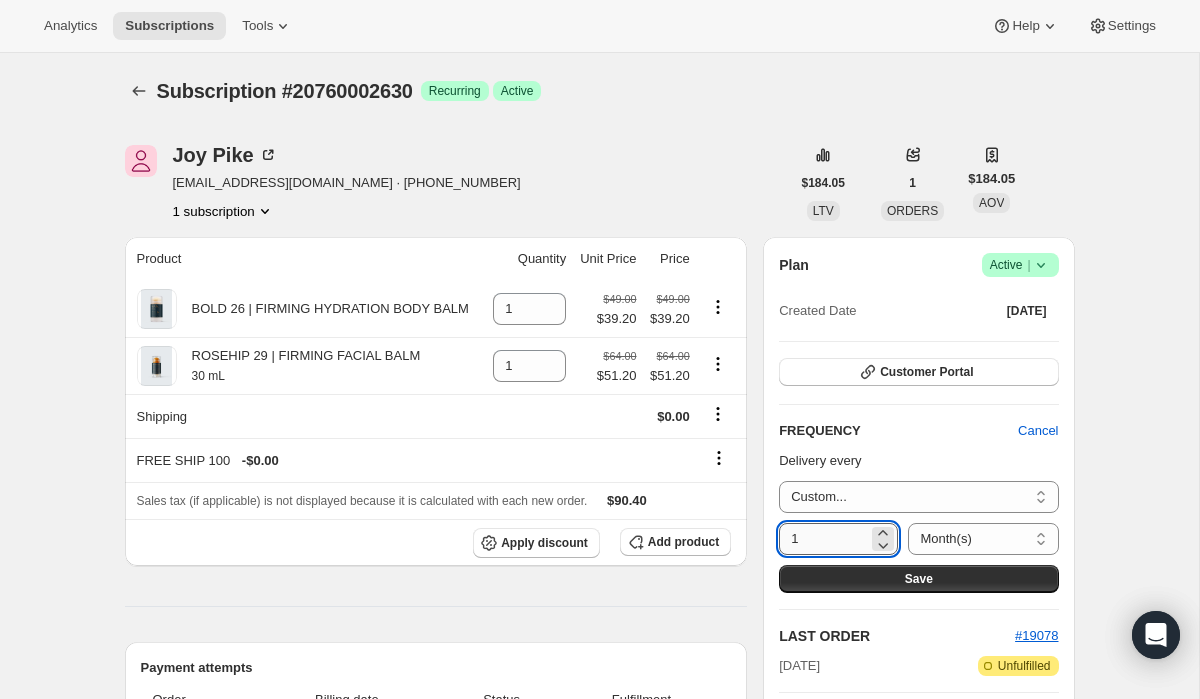 click on "1" at bounding box center (823, 539) 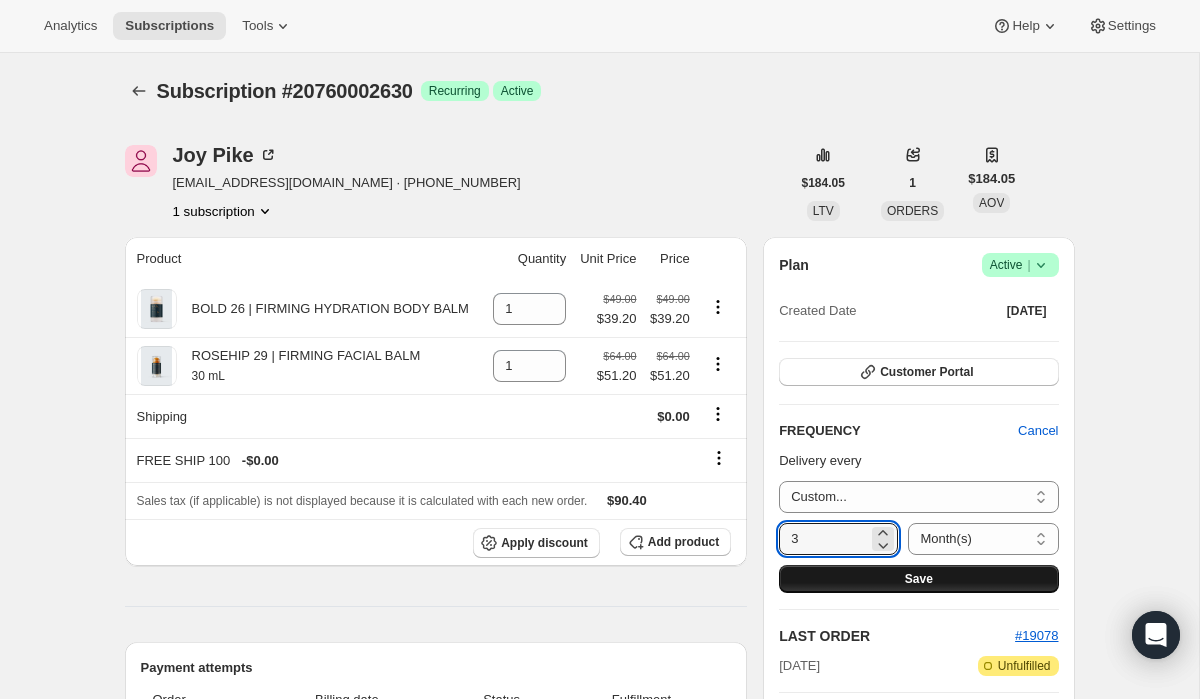 type on "3" 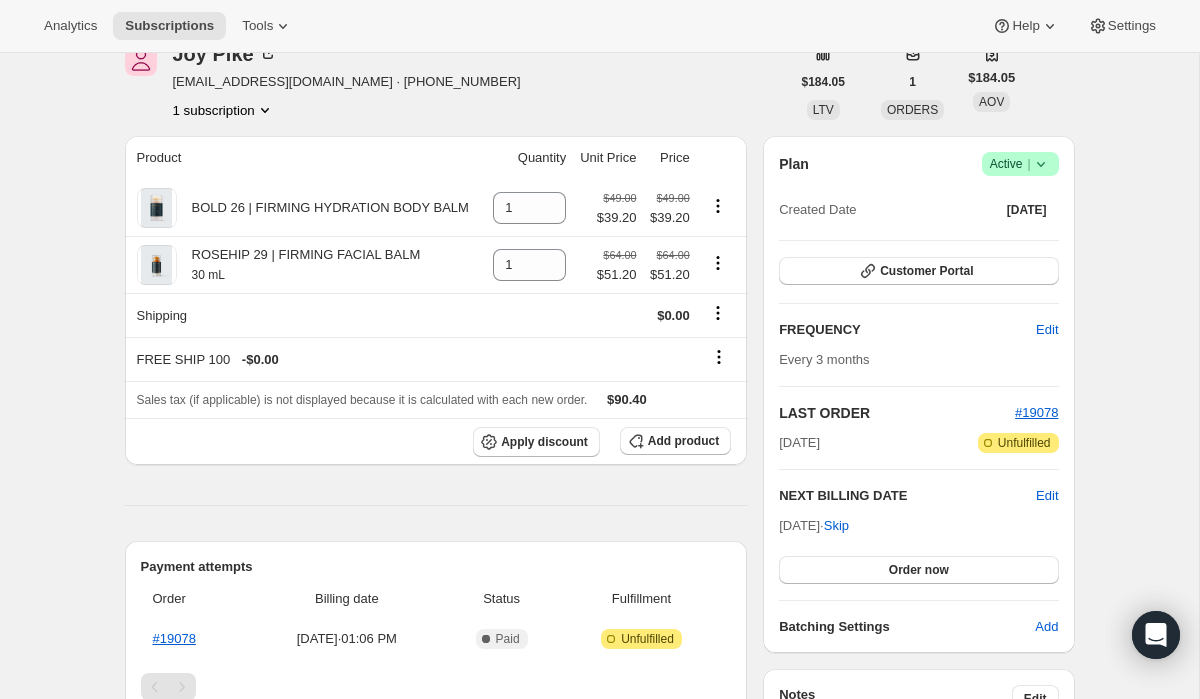 scroll, scrollTop: 214, scrollLeft: 0, axis: vertical 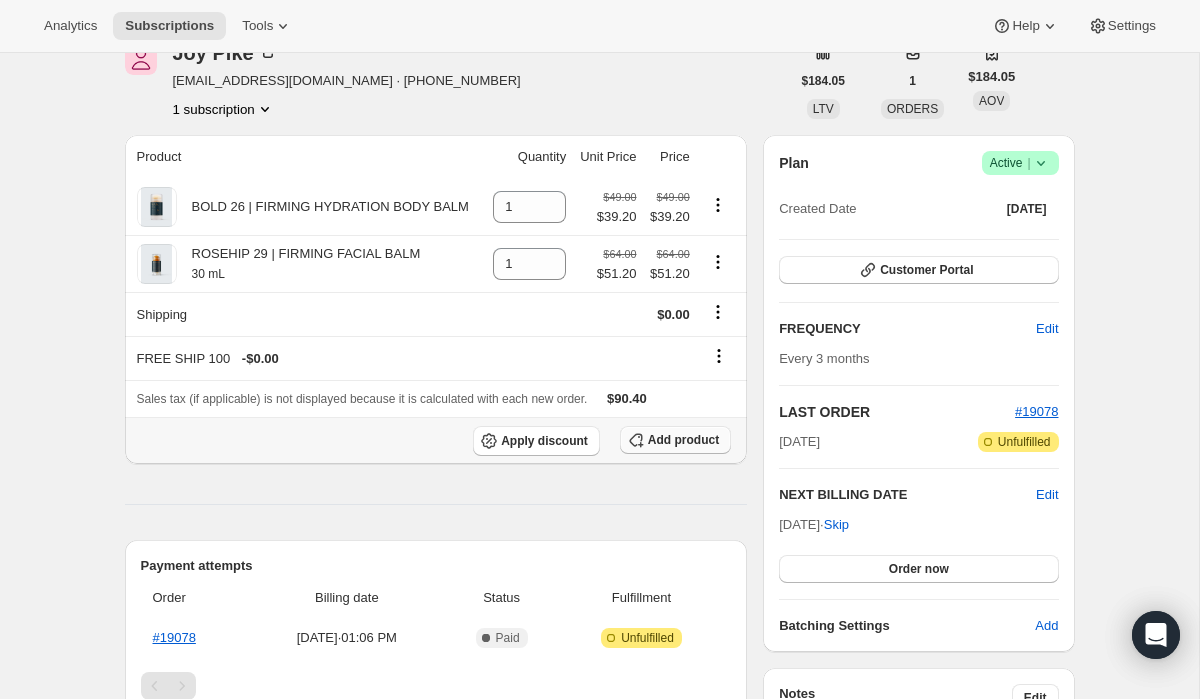 click on "Add product" at bounding box center (683, 440) 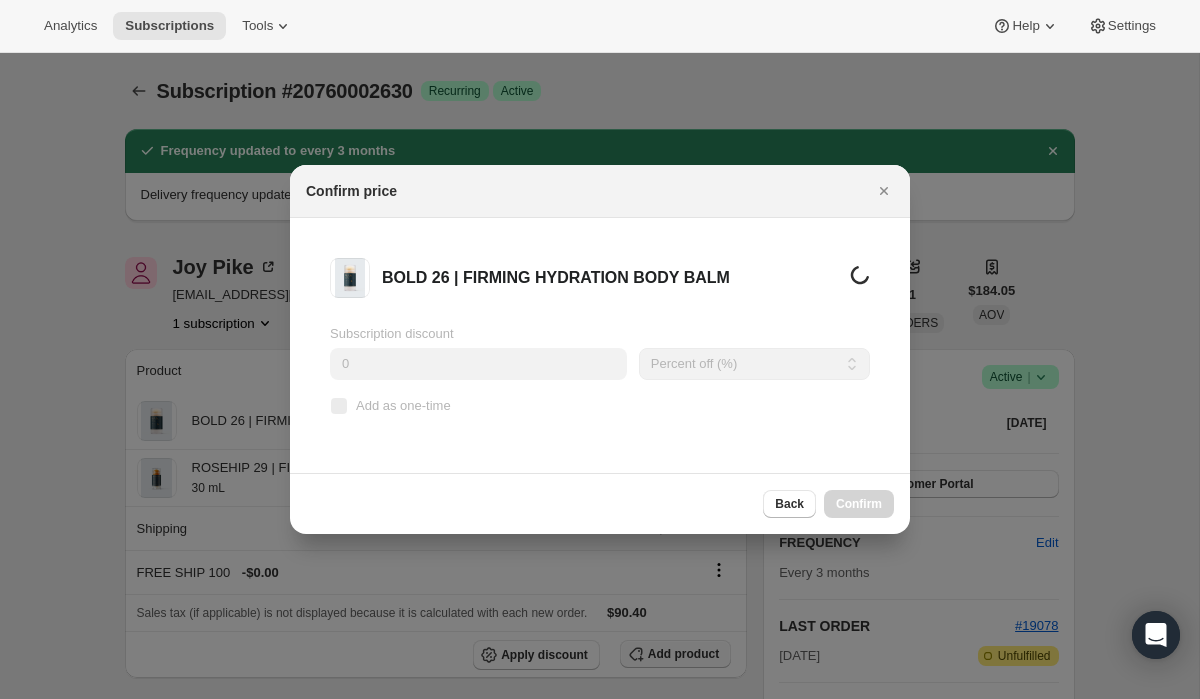 scroll, scrollTop: 0, scrollLeft: 0, axis: both 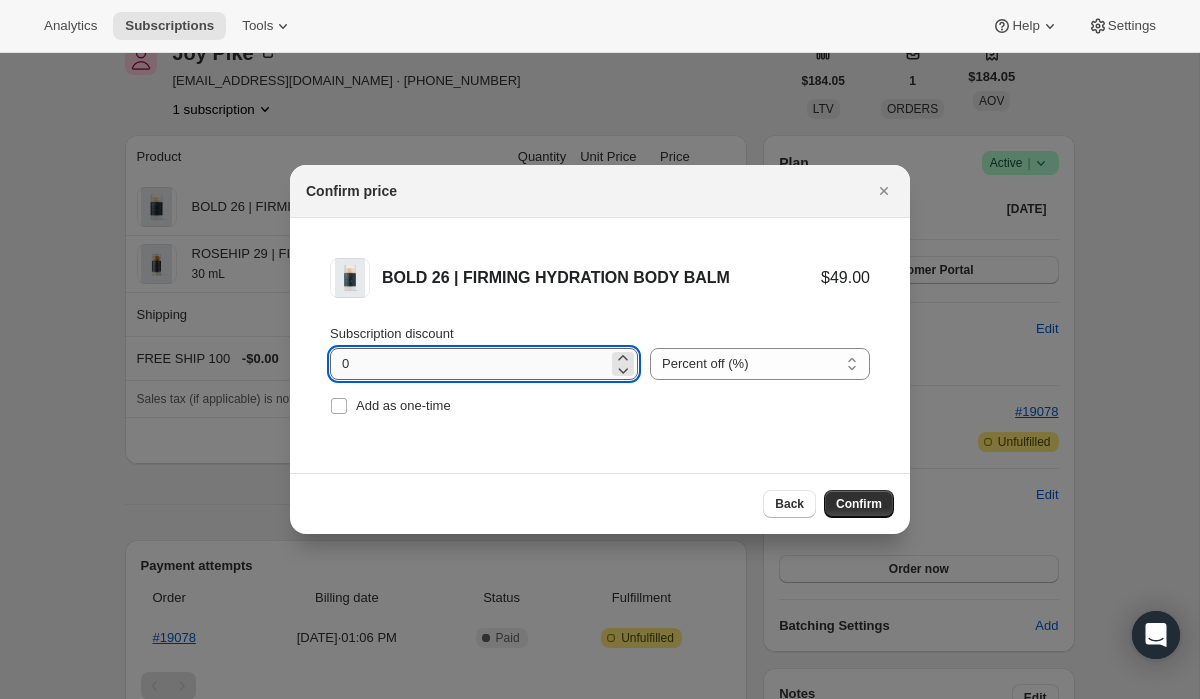 click on "0" at bounding box center [469, 364] 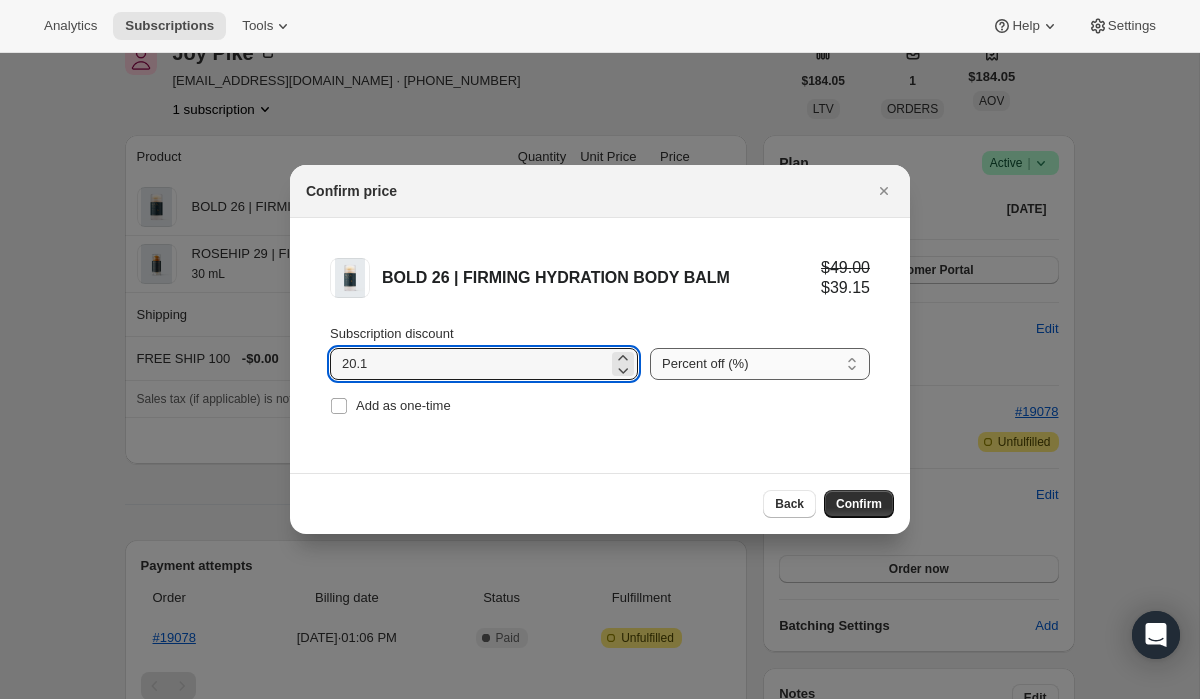 type on "20.1" 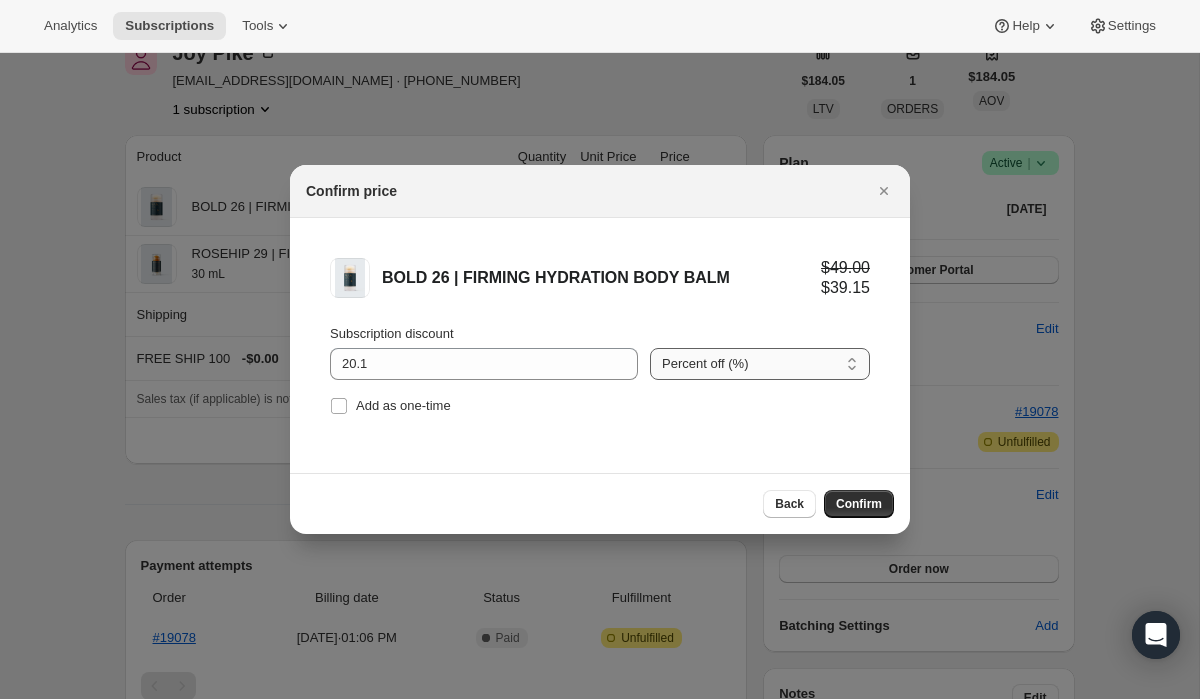 select on "fixed" 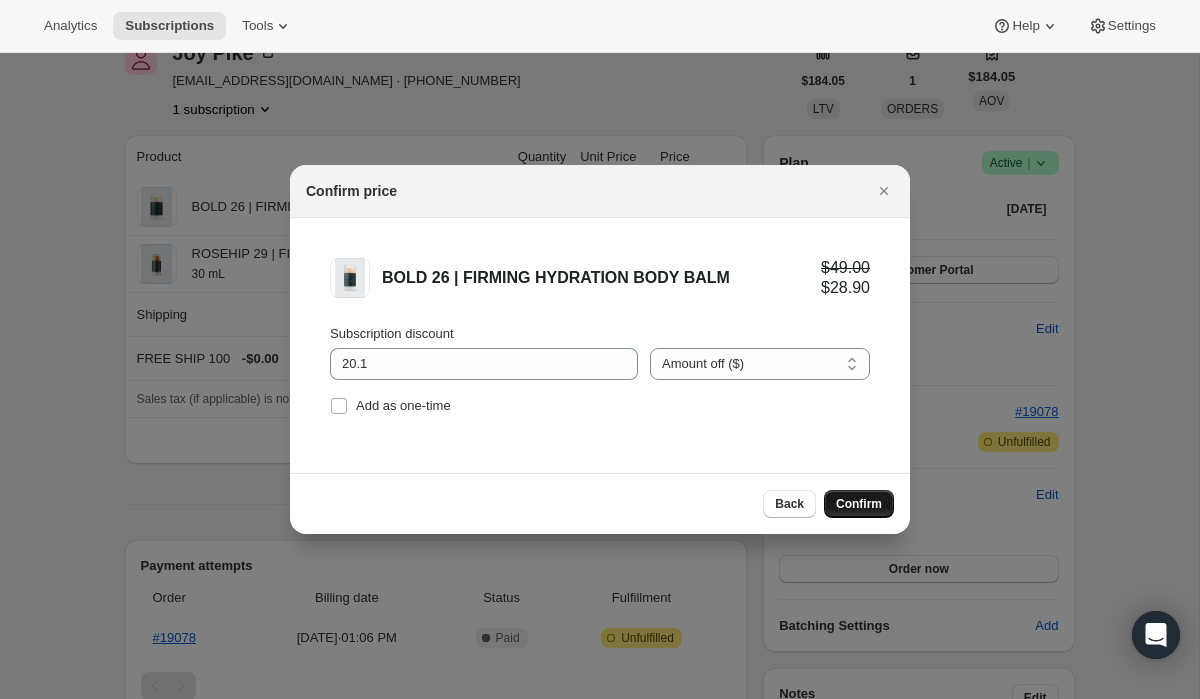 click on "Confirm" at bounding box center [859, 504] 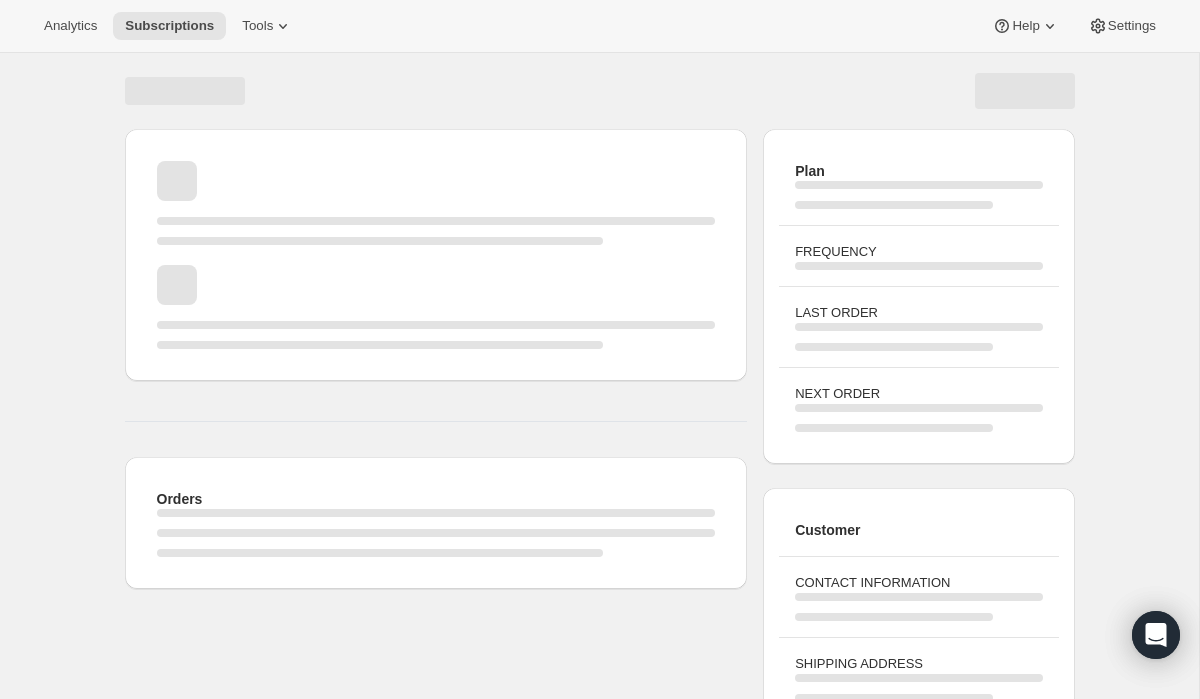 scroll, scrollTop: 205, scrollLeft: 0, axis: vertical 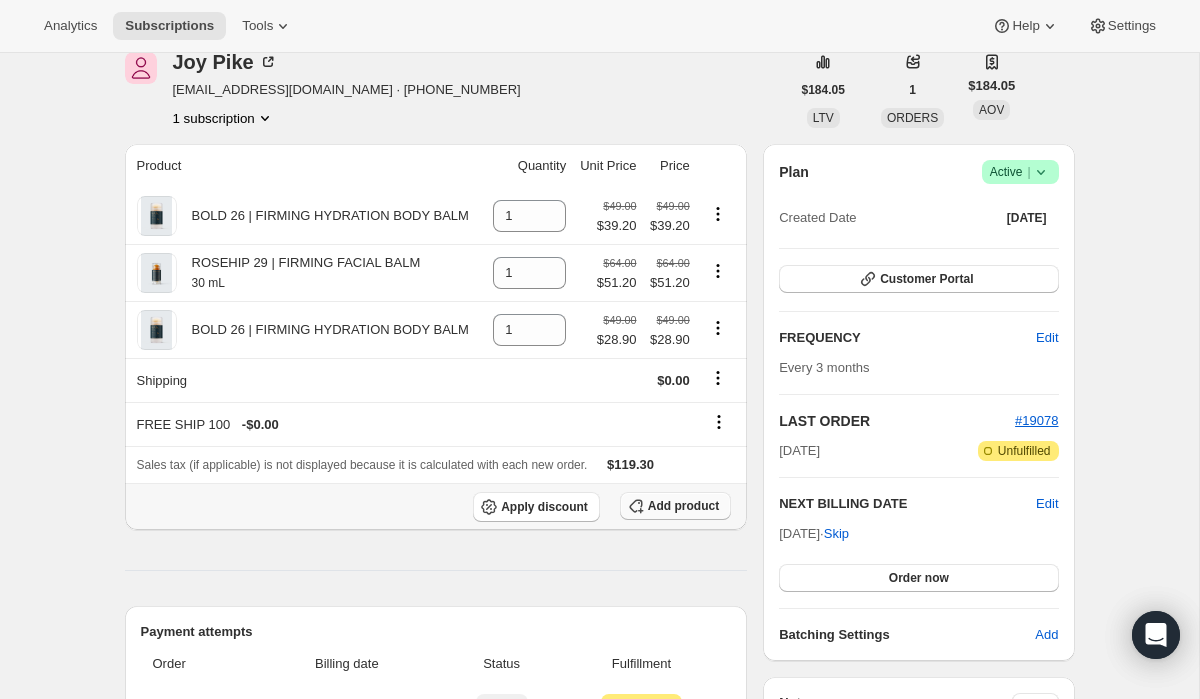 click on "Add product" at bounding box center (683, 506) 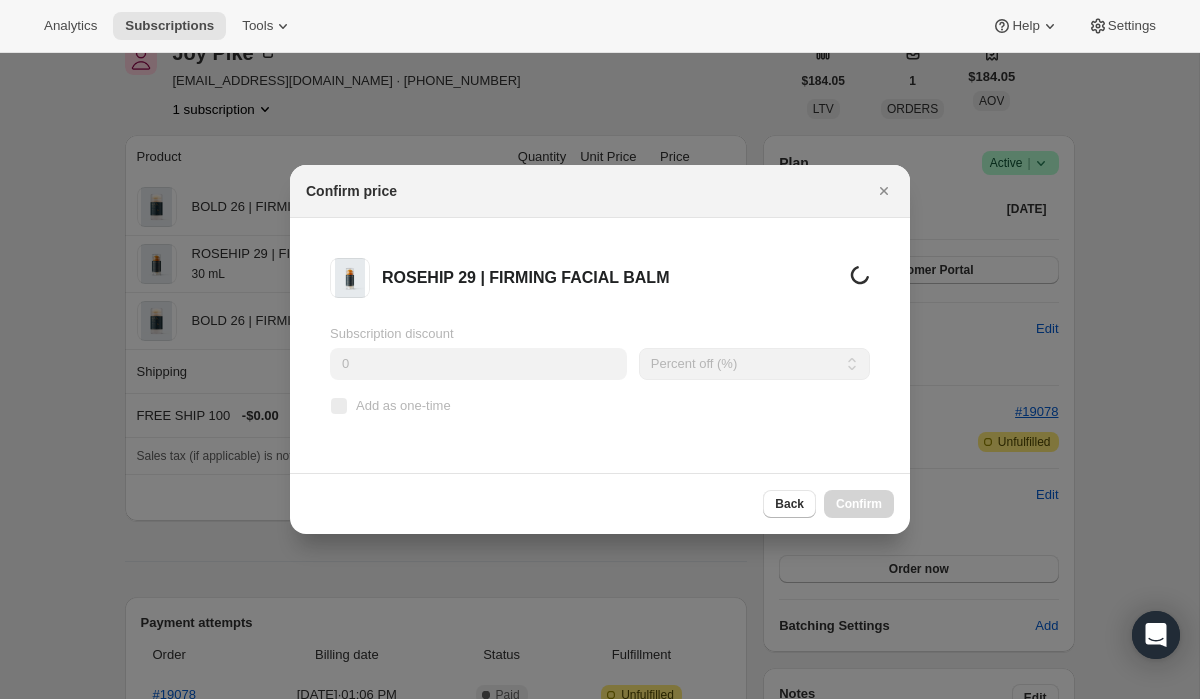 scroll, scrollTop: 0, scrollLeft: 0, axis: both 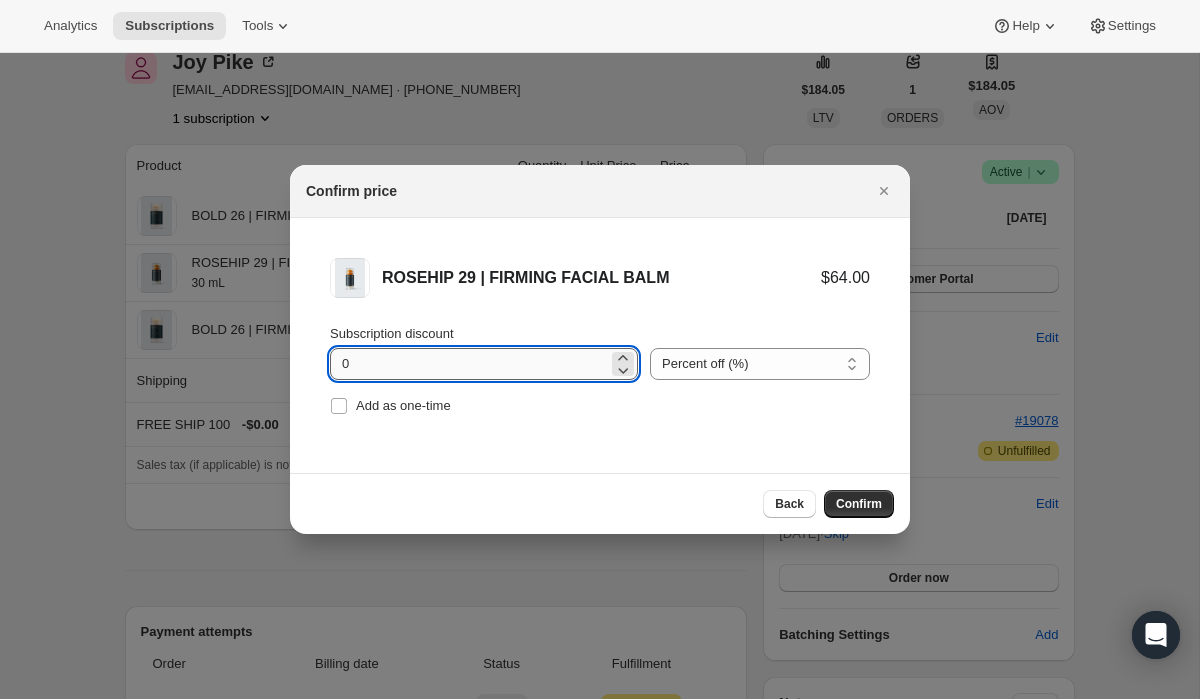 click on "0" at bounding box center [469, 364] 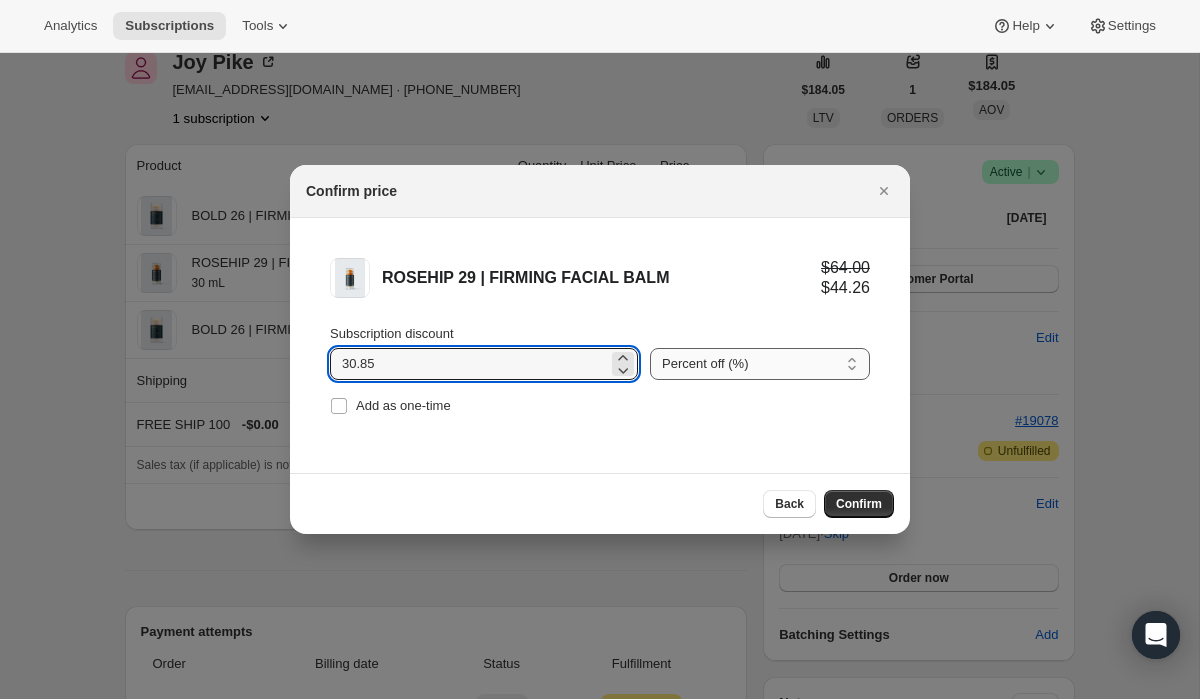 type on "30.85" 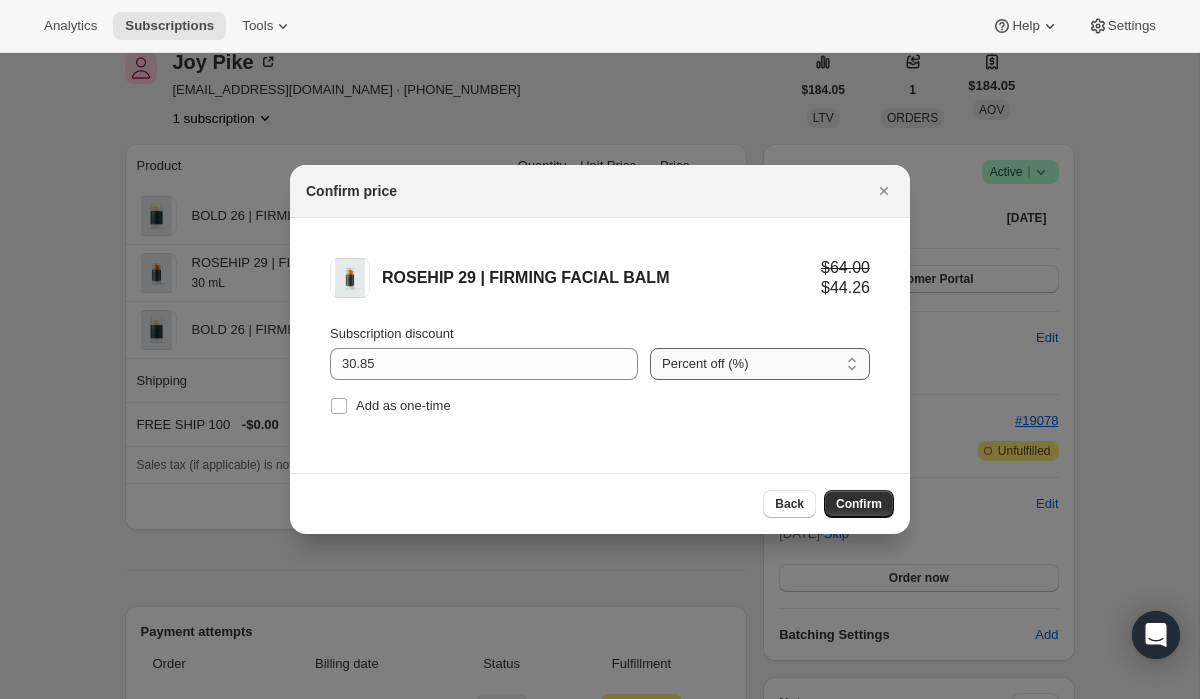 select on "fixed" 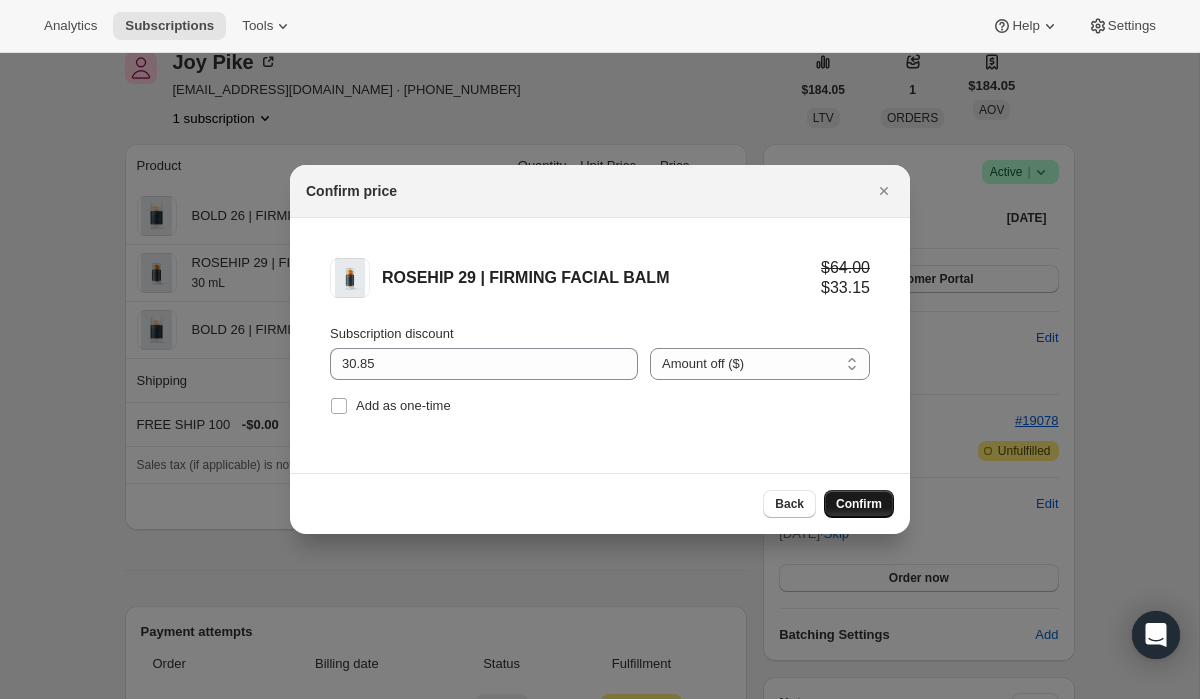 click on "Confirm" at bounding box center [859, 504] 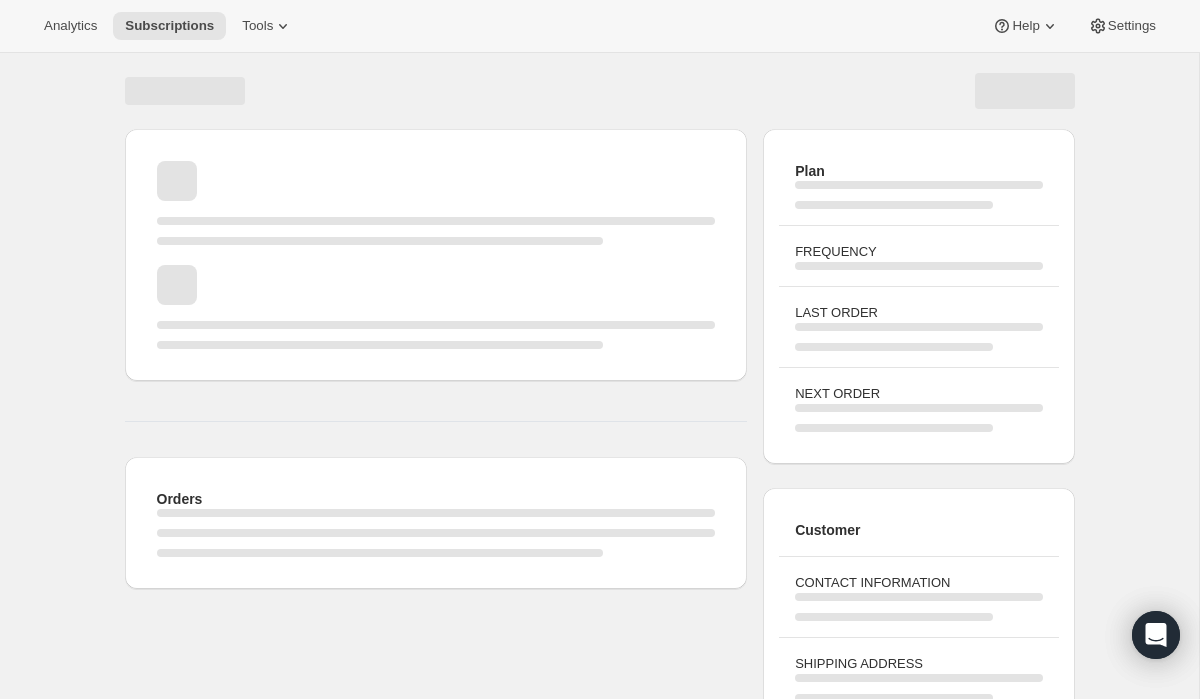 scroll, scrollTop: 205, scrollLeft: 0, axis: vertical 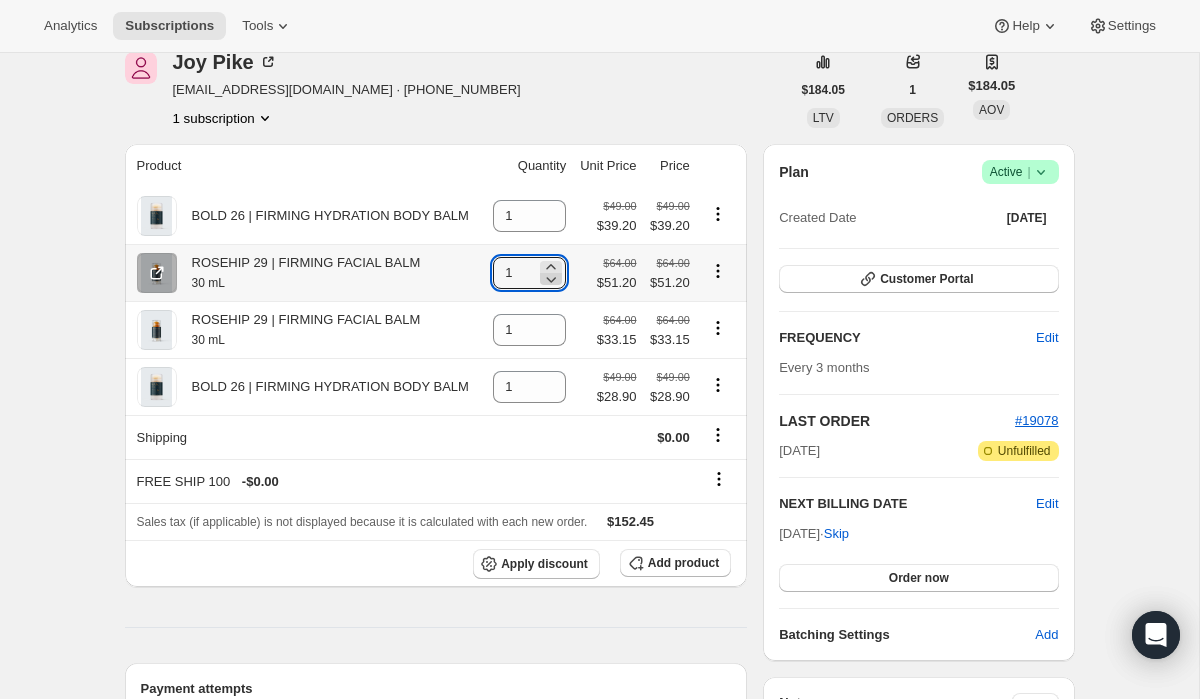 click 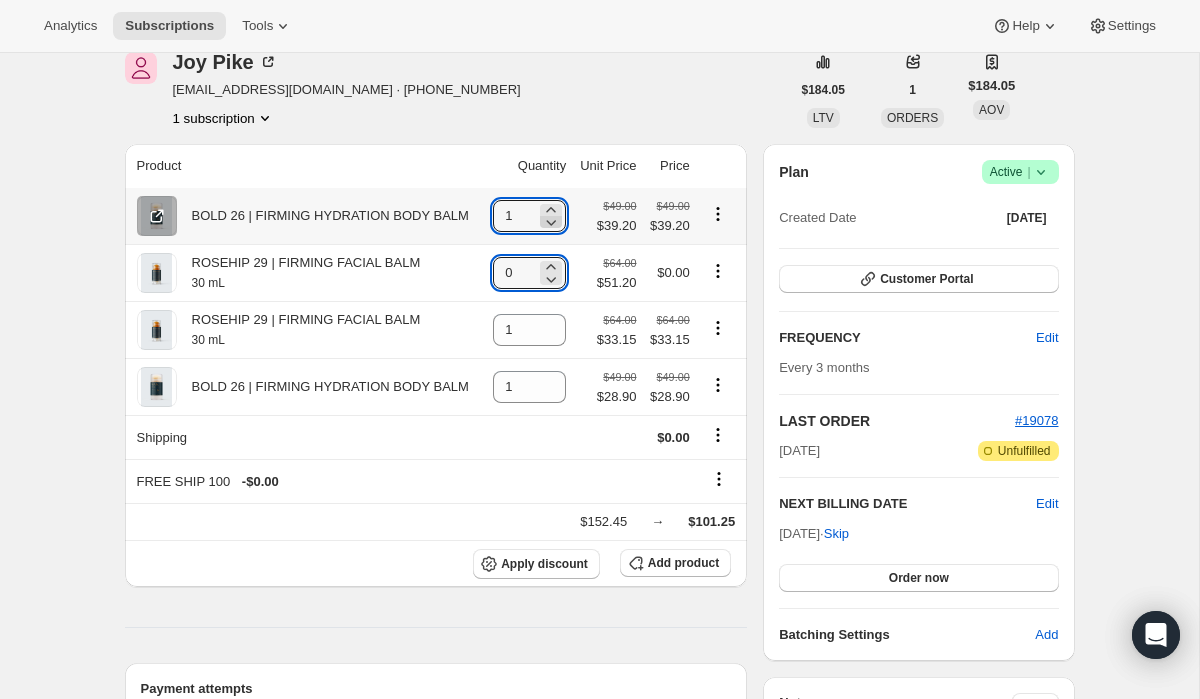 click 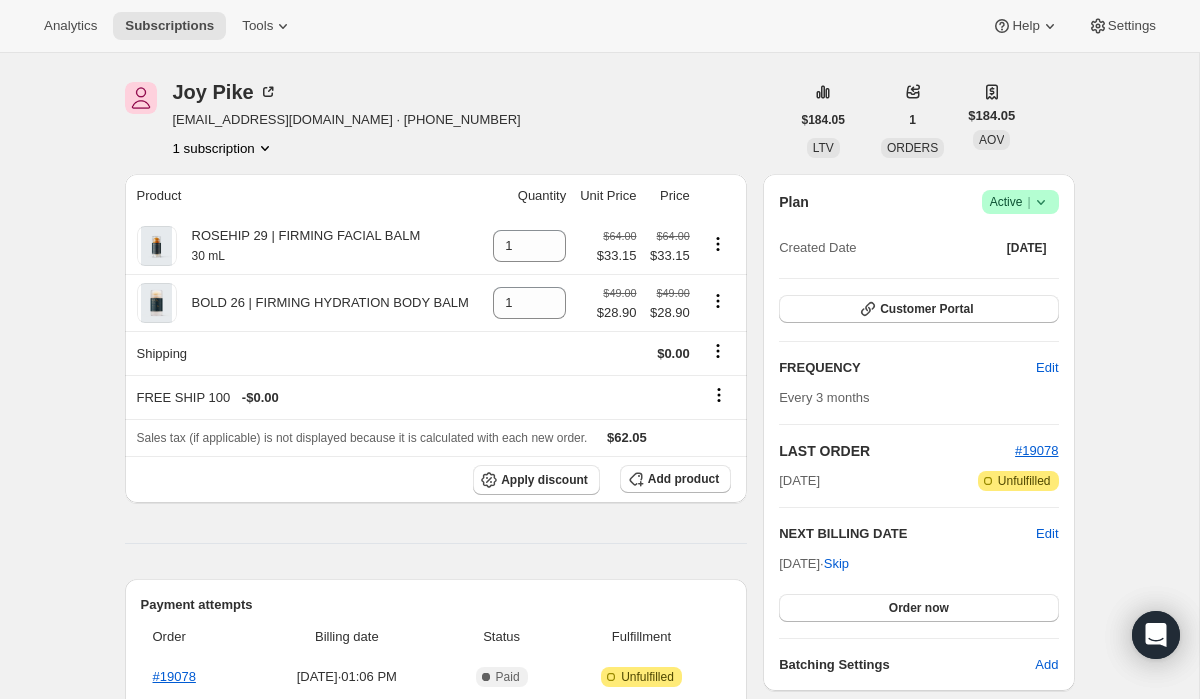 scroll, scrollTop: 178, scrollLeft: 0, axis: vertical 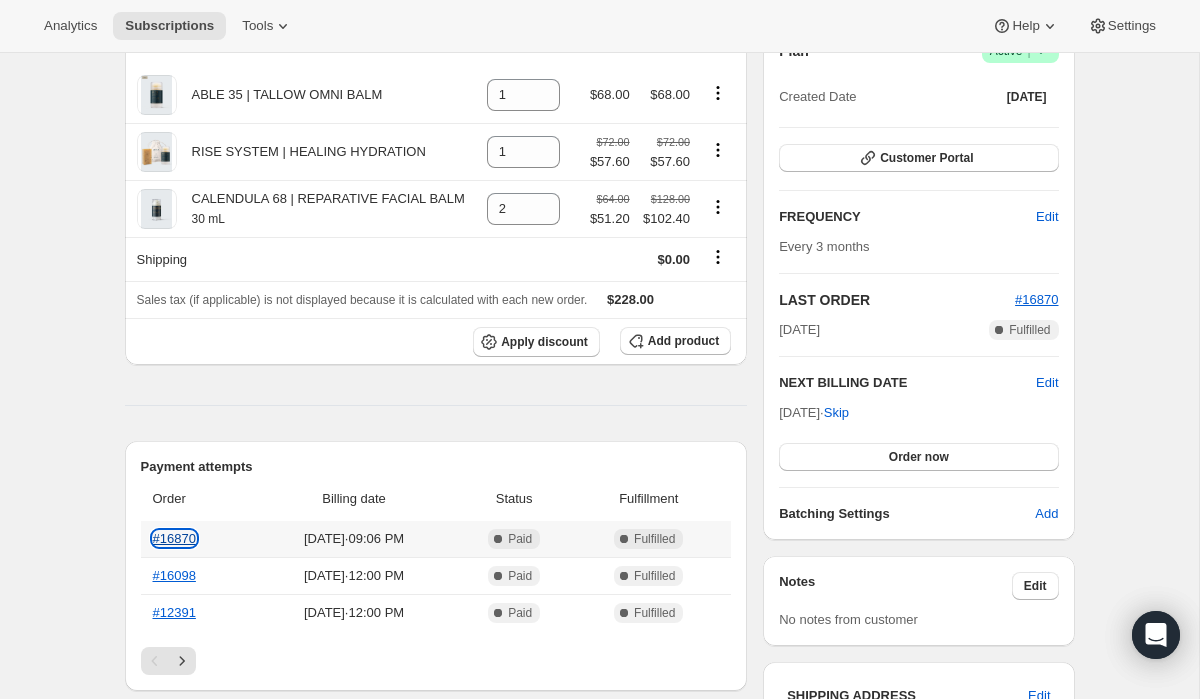 click on "#16870" at bounding box center (174, 538) 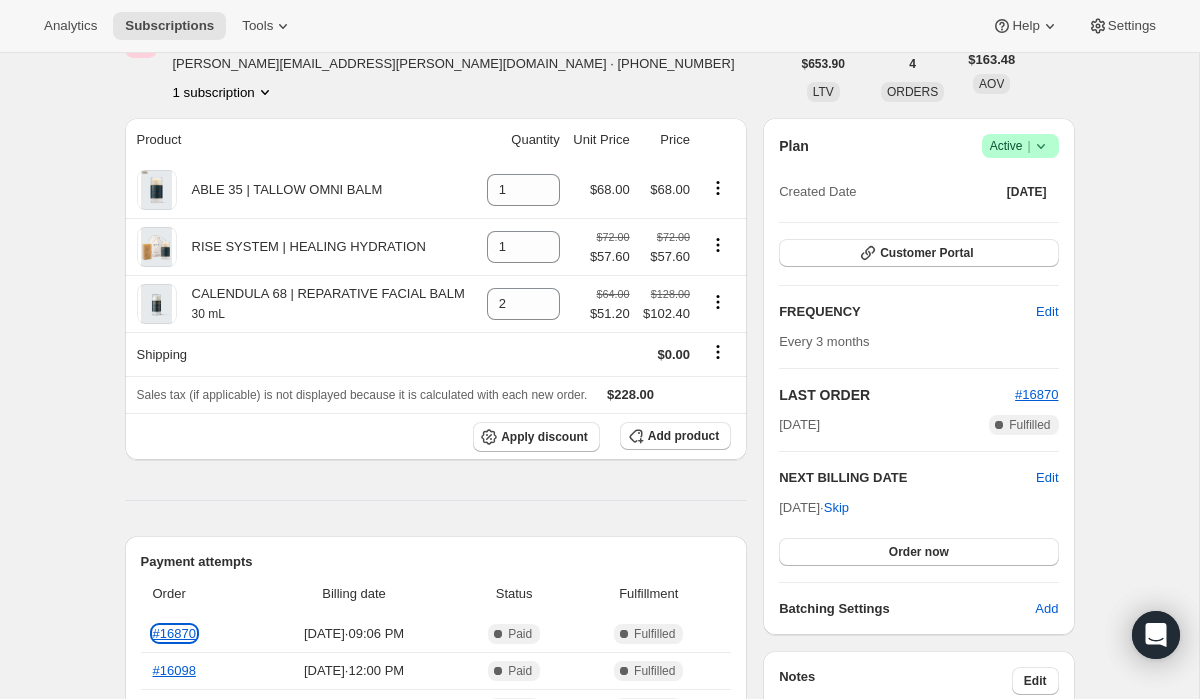 scroll, scrollTop: 106, scrollLeft: 0, axis: vertical 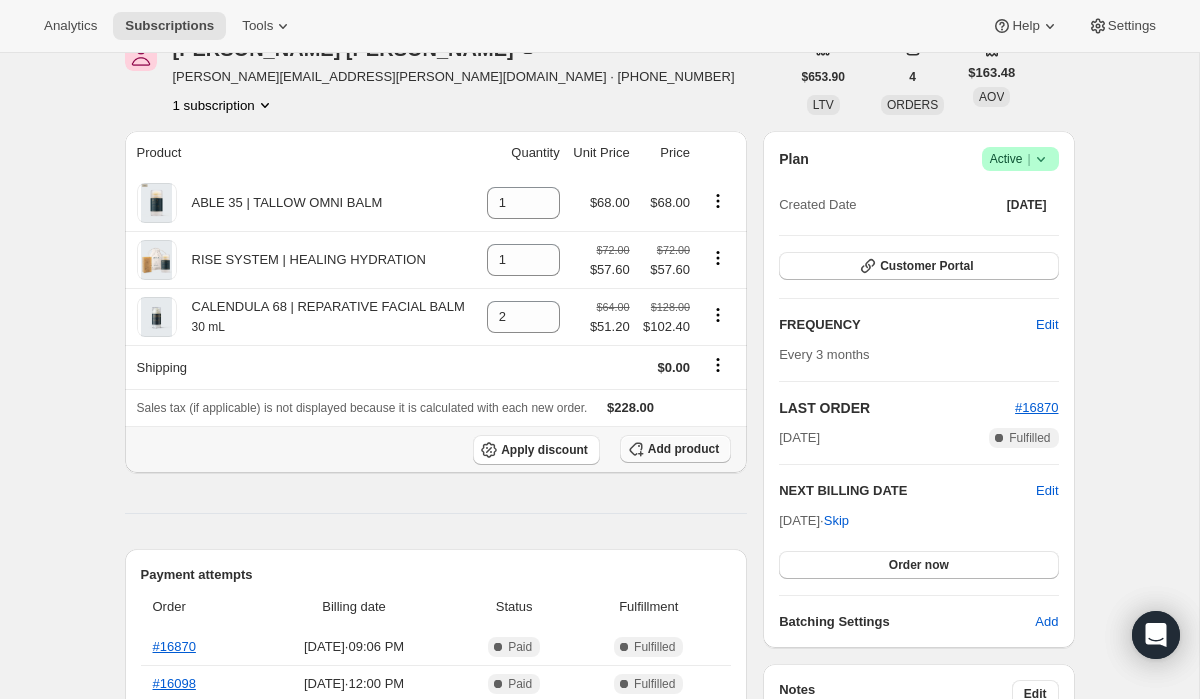 click on "Add product" at bounding box center (683, 449) 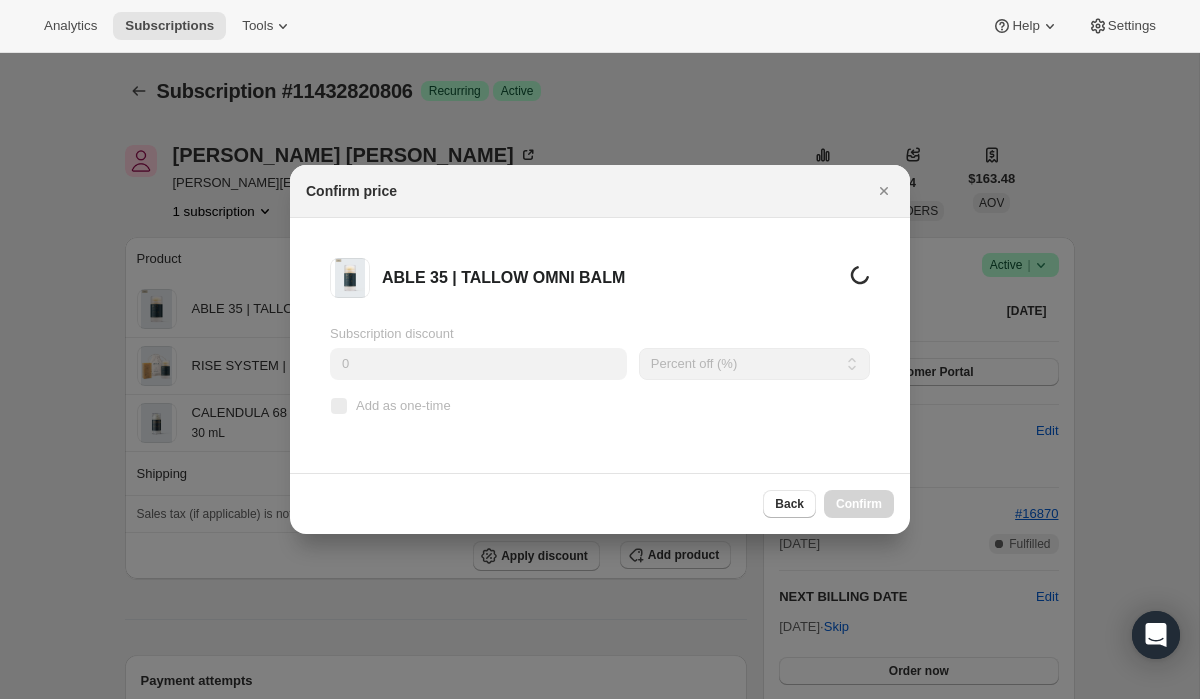 scroll, scrollTop: 0, scrollLeft: 0, axis: both 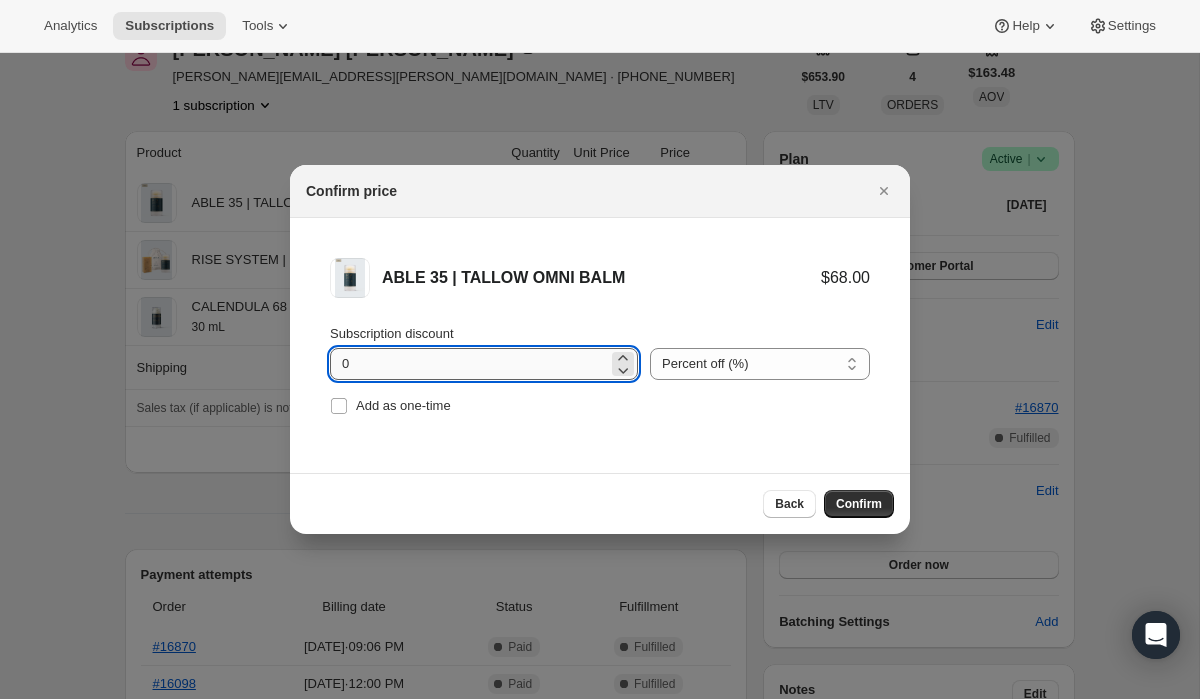 click on "0" at bounding box center (469, 364) 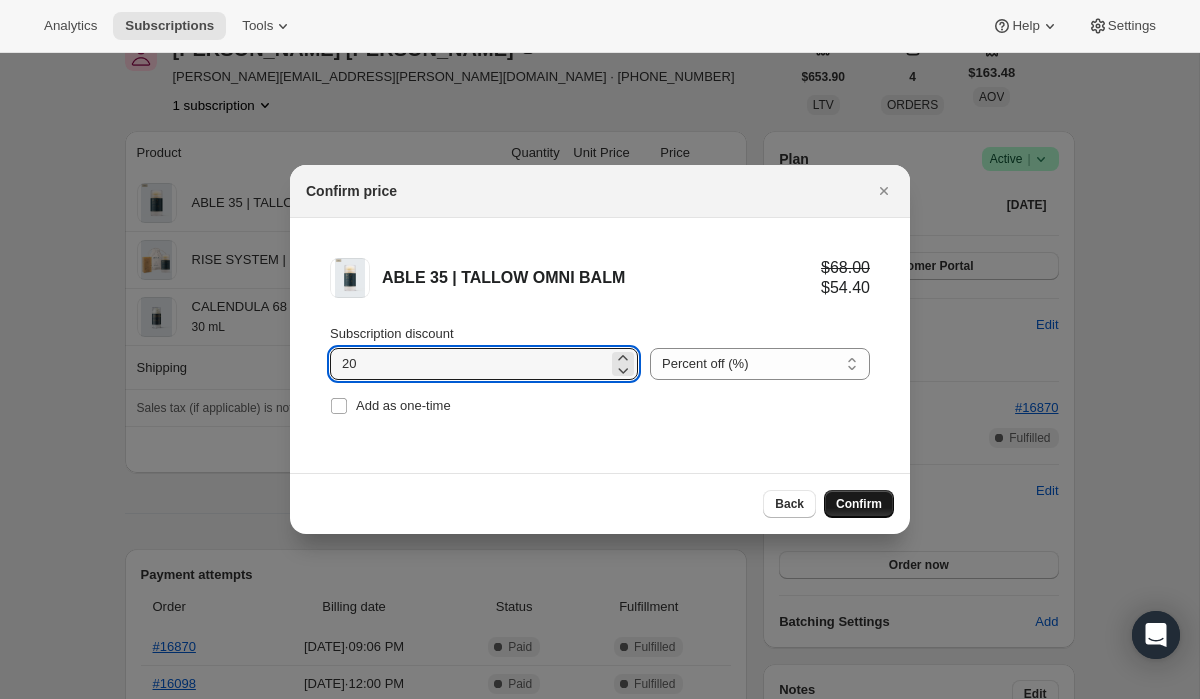 type on "20" 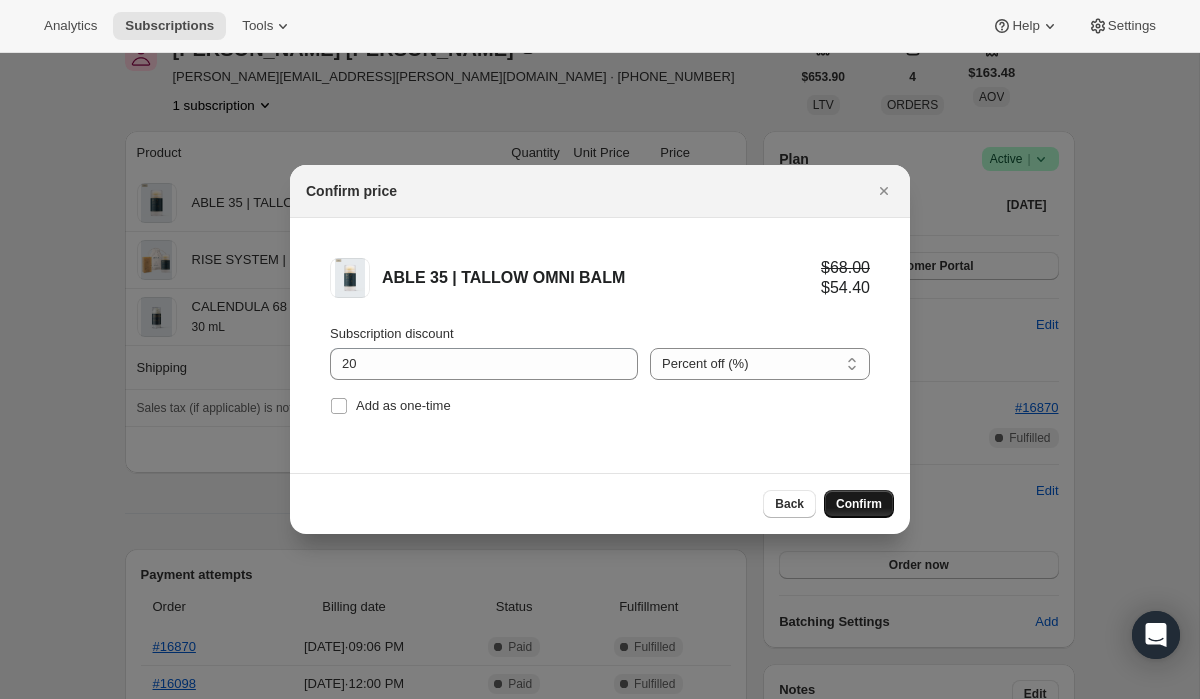 click on "Confirm" at bounding box center (859, 504) 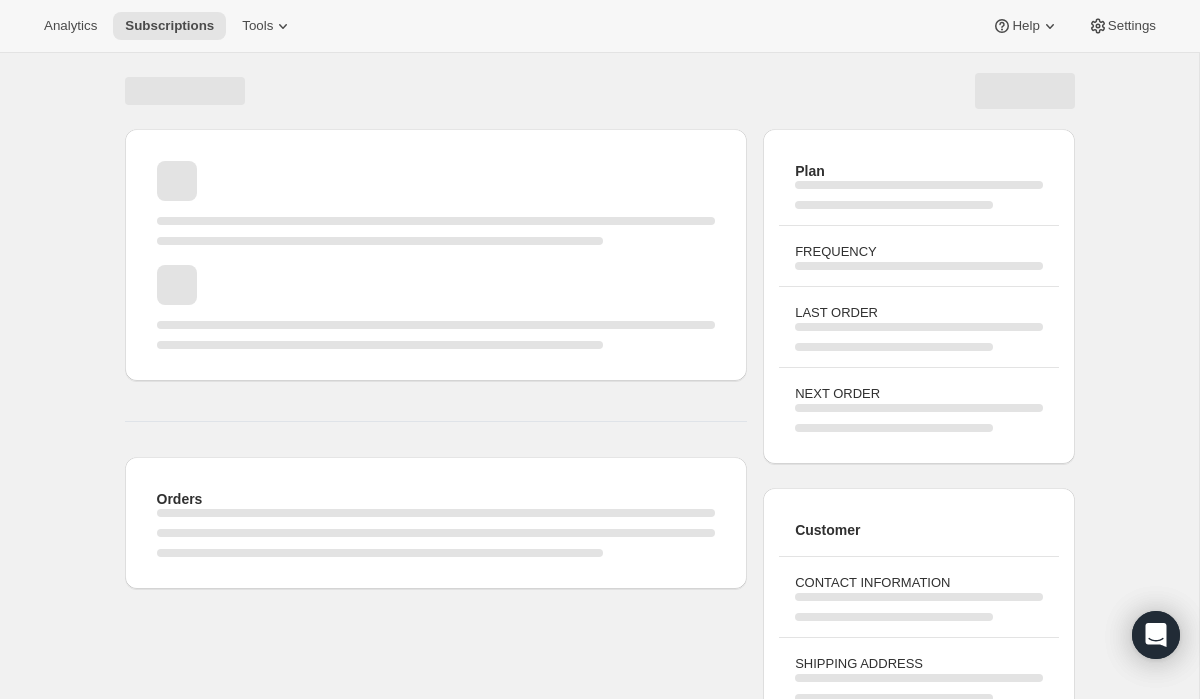 scroll, scrollTop: 106, scrollLeft: 0, axis: vertical 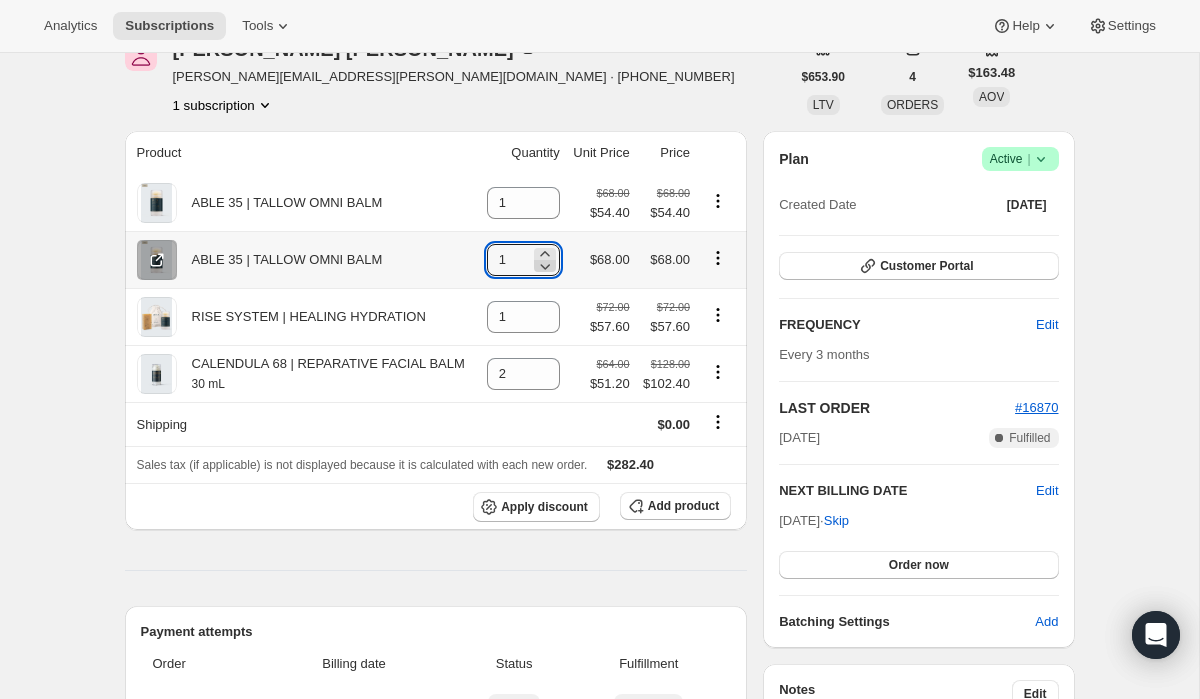 click 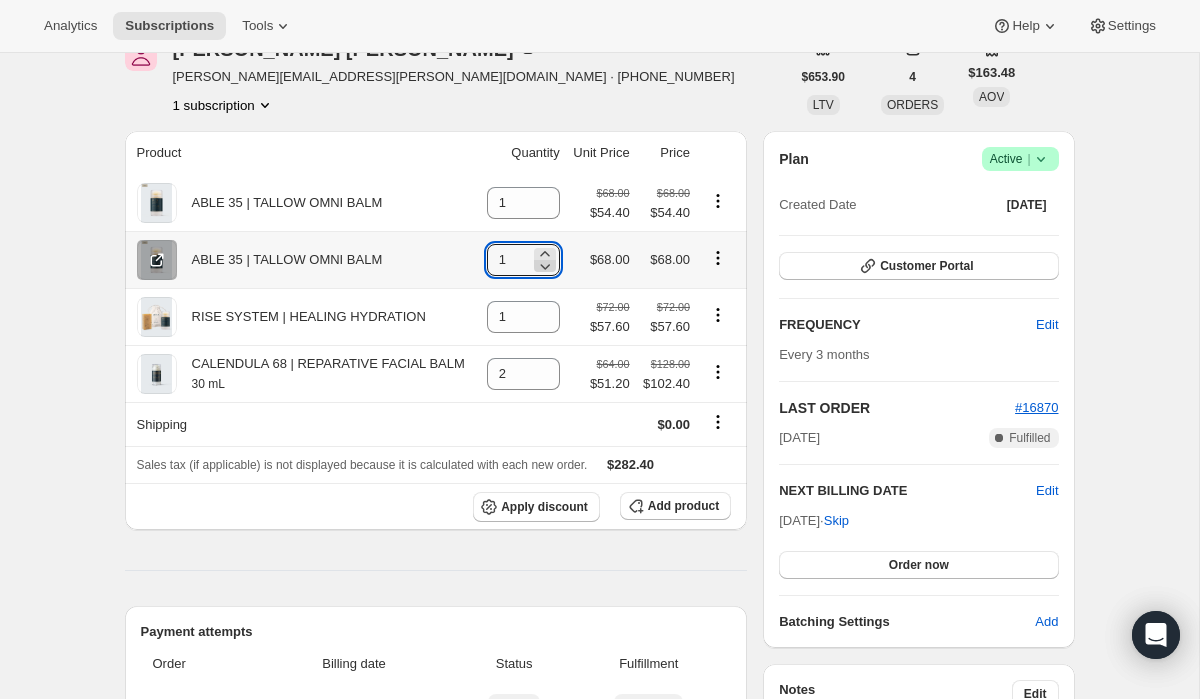 type on "0" 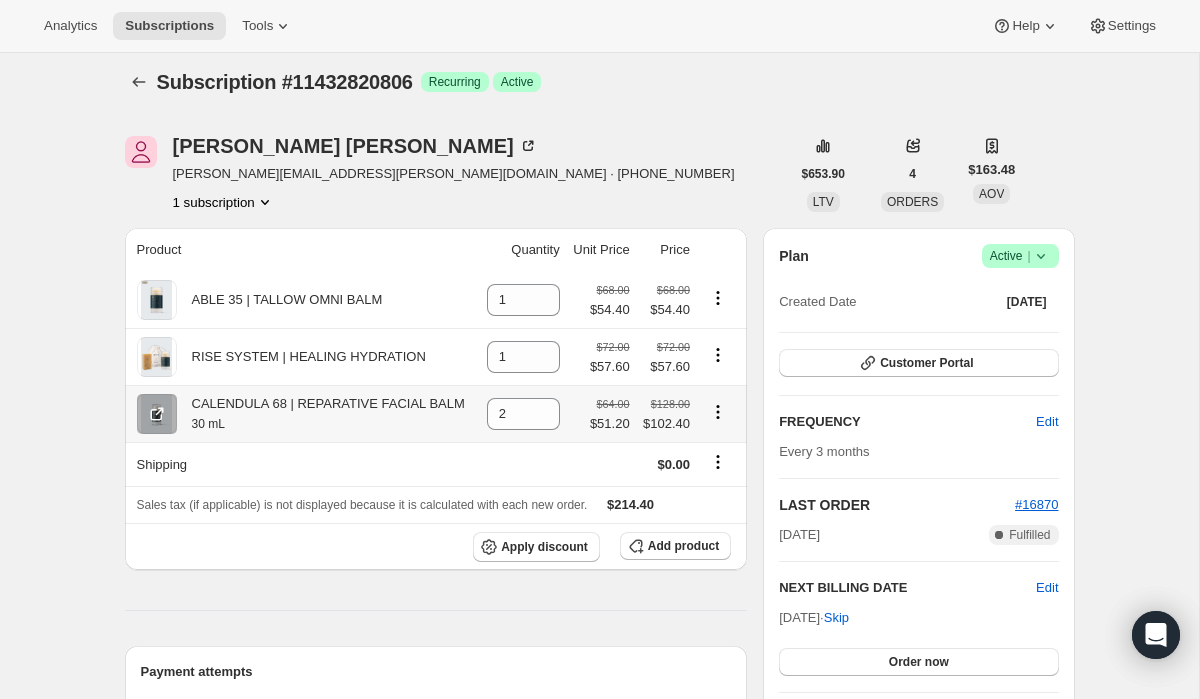 scroll, scrollTop: 0, scrollLeft: 0, axis: both 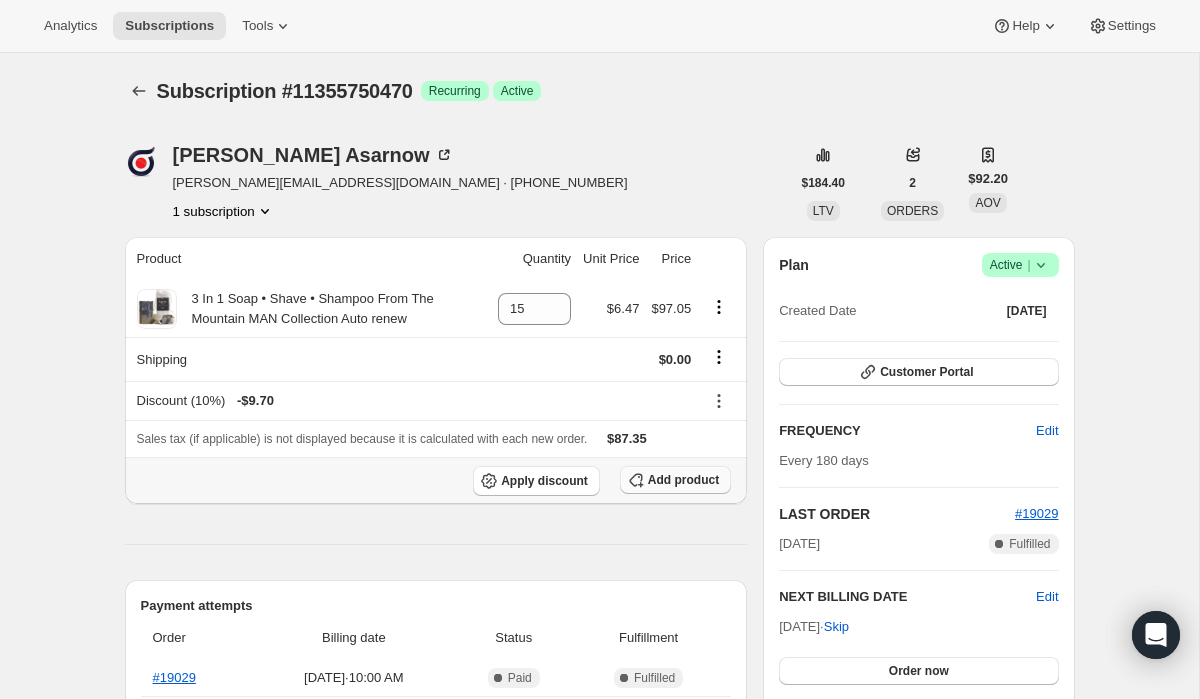 click on "Add product" at bounding box center (683, 480) 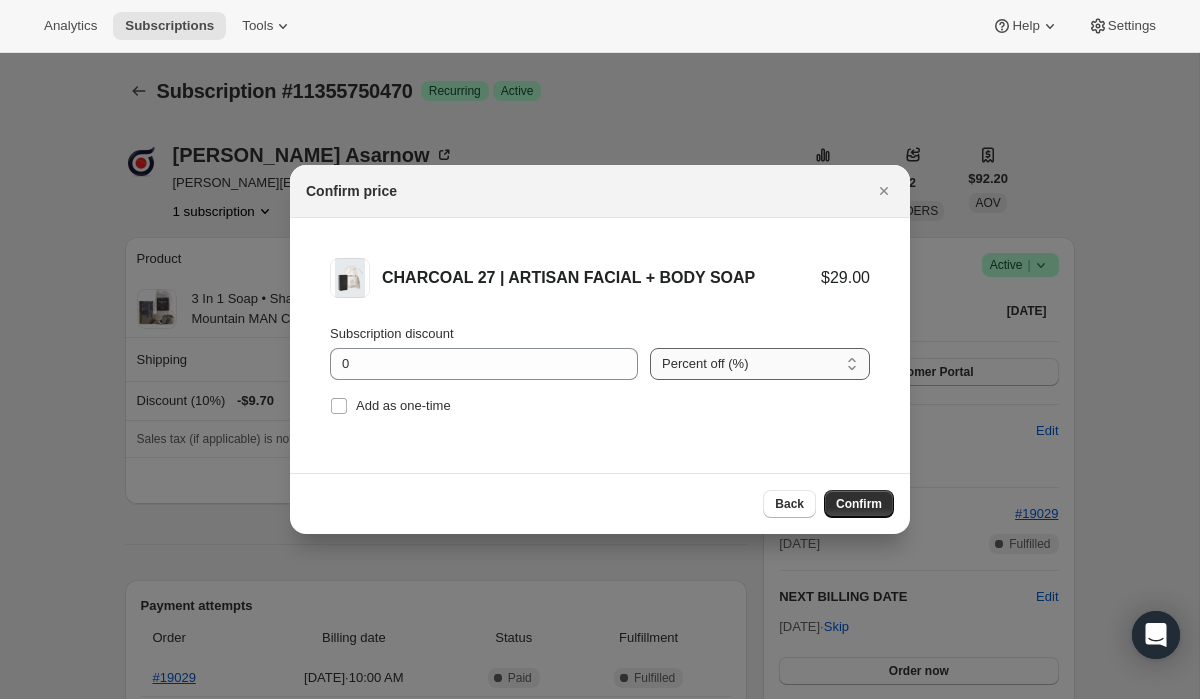 click on "Percent off (%) Amount off ($)" at bounding box center [760, 364] 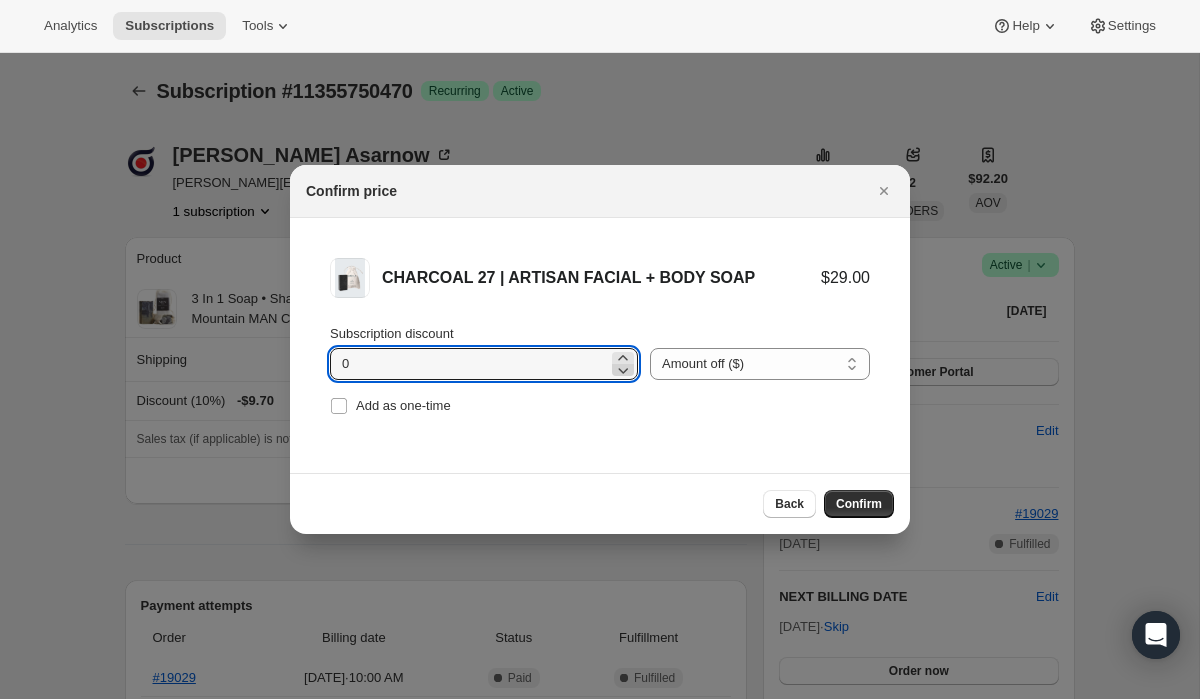 click 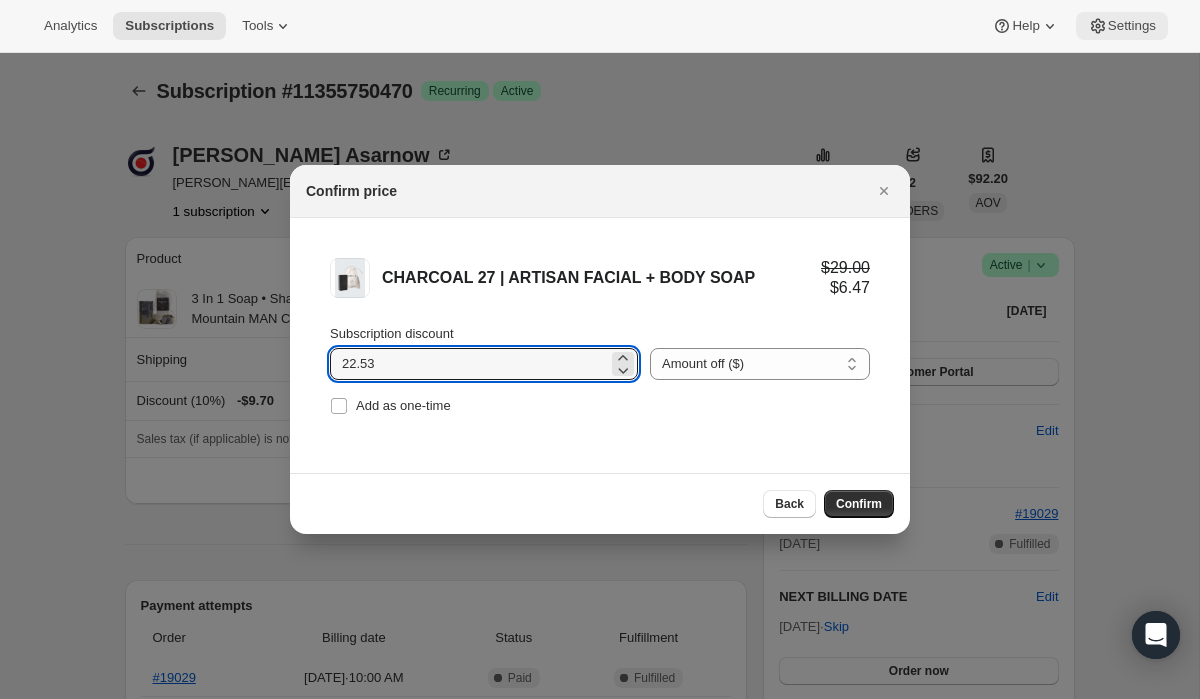 type on "22.53" 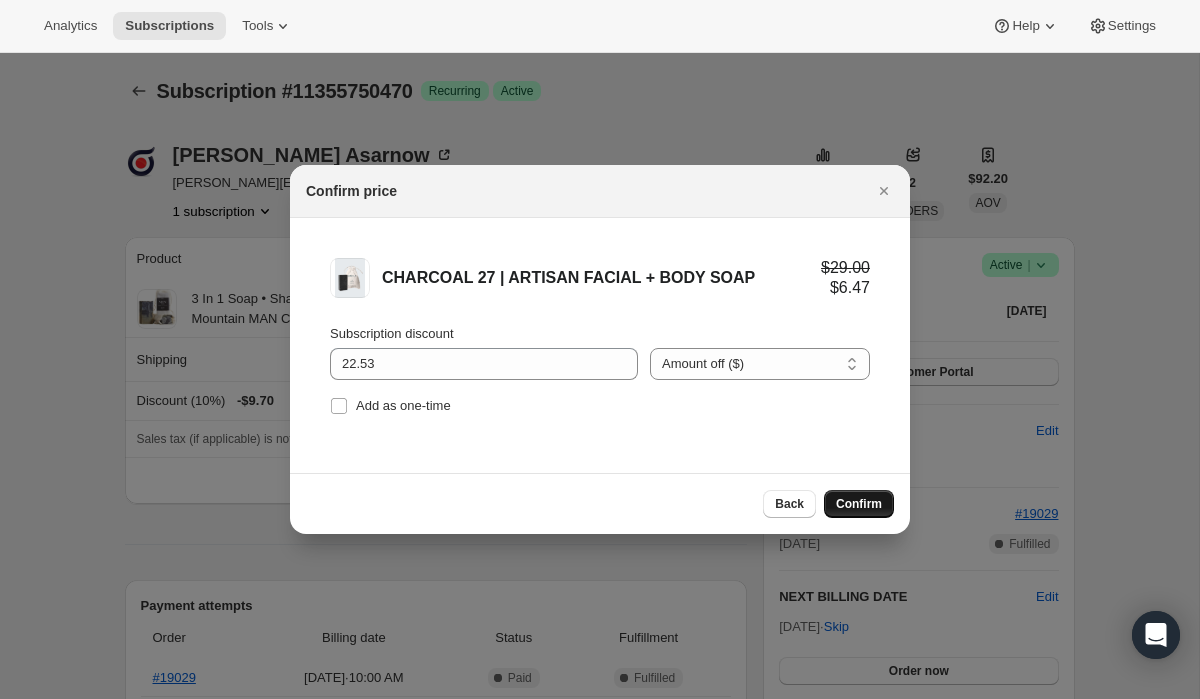 click on "Confirm" at bounding box center [859, 504] 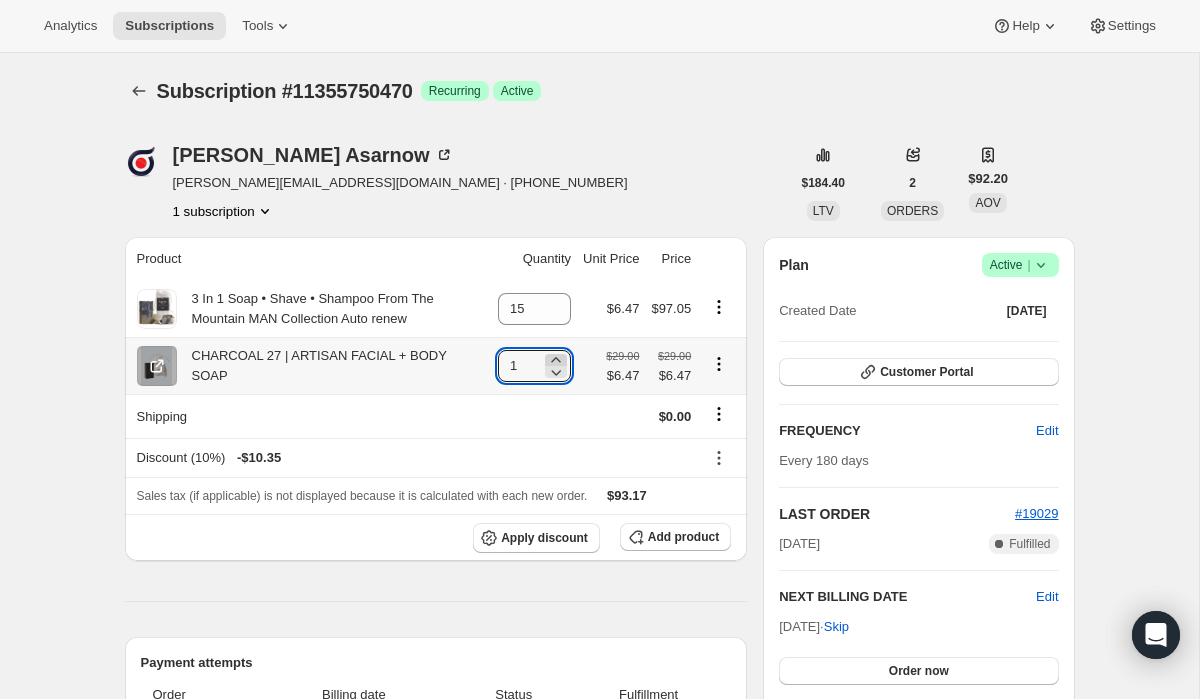 click 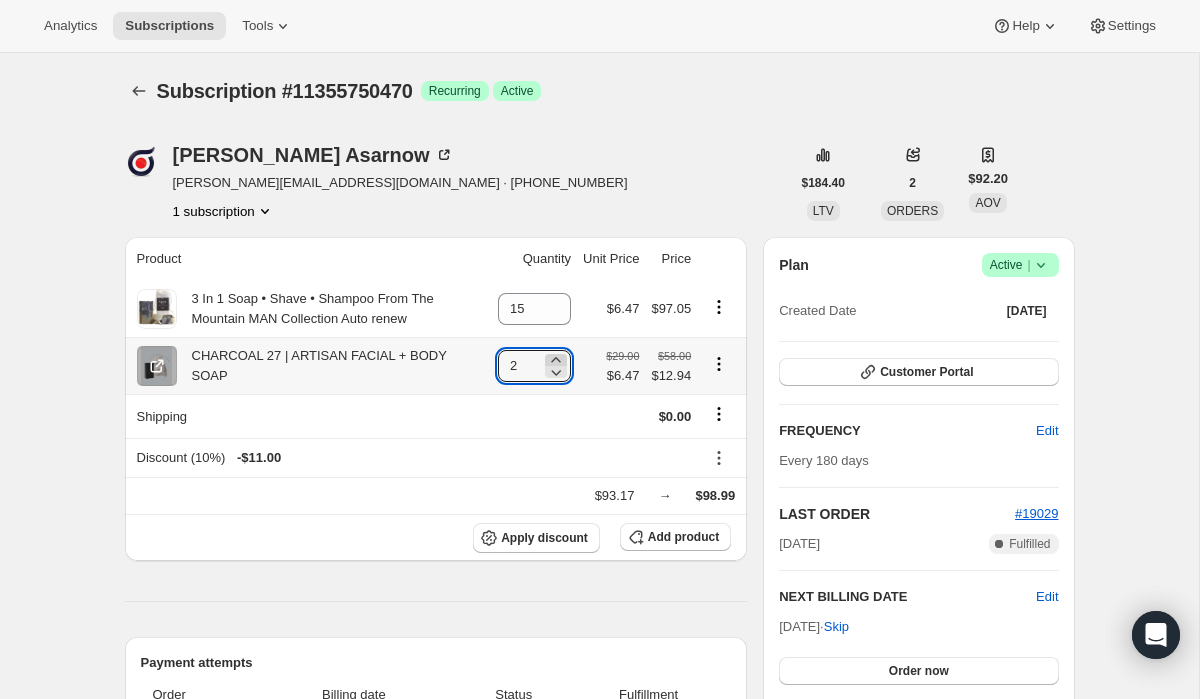 click 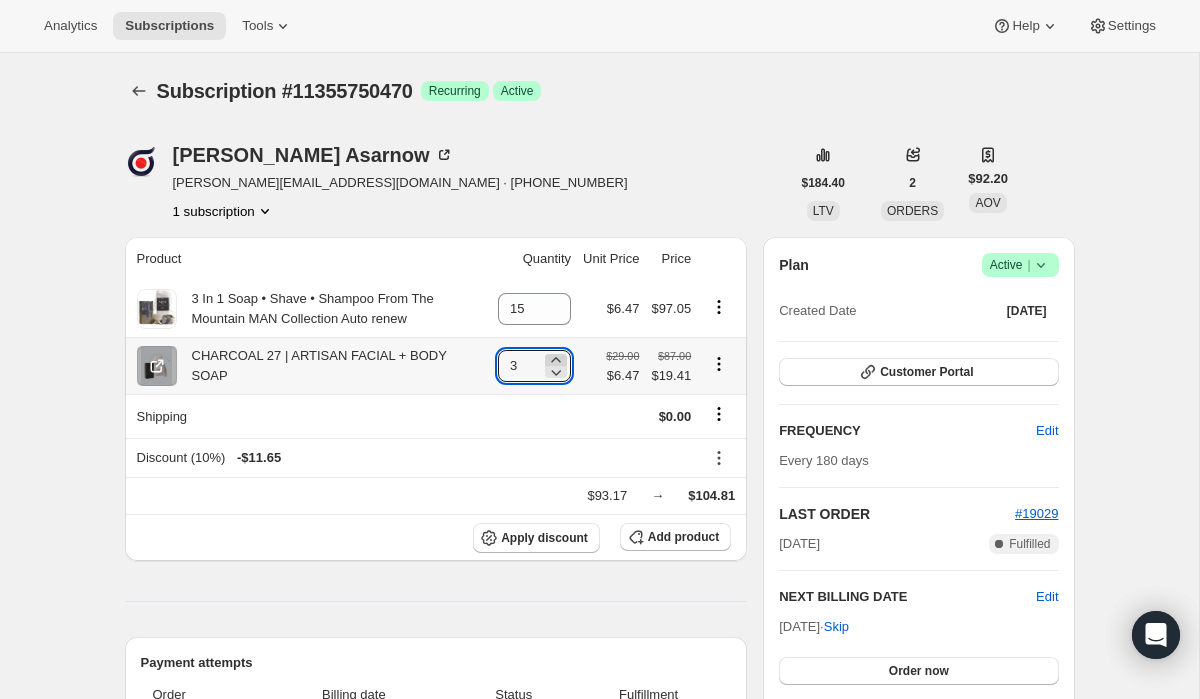 click 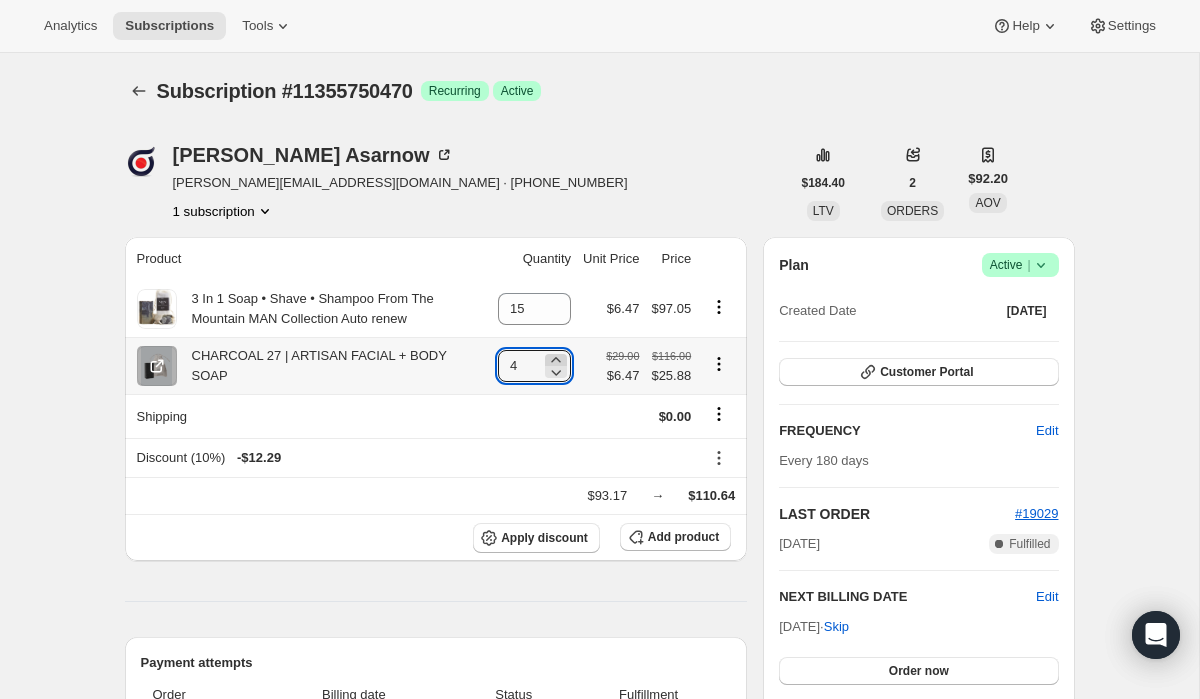 click 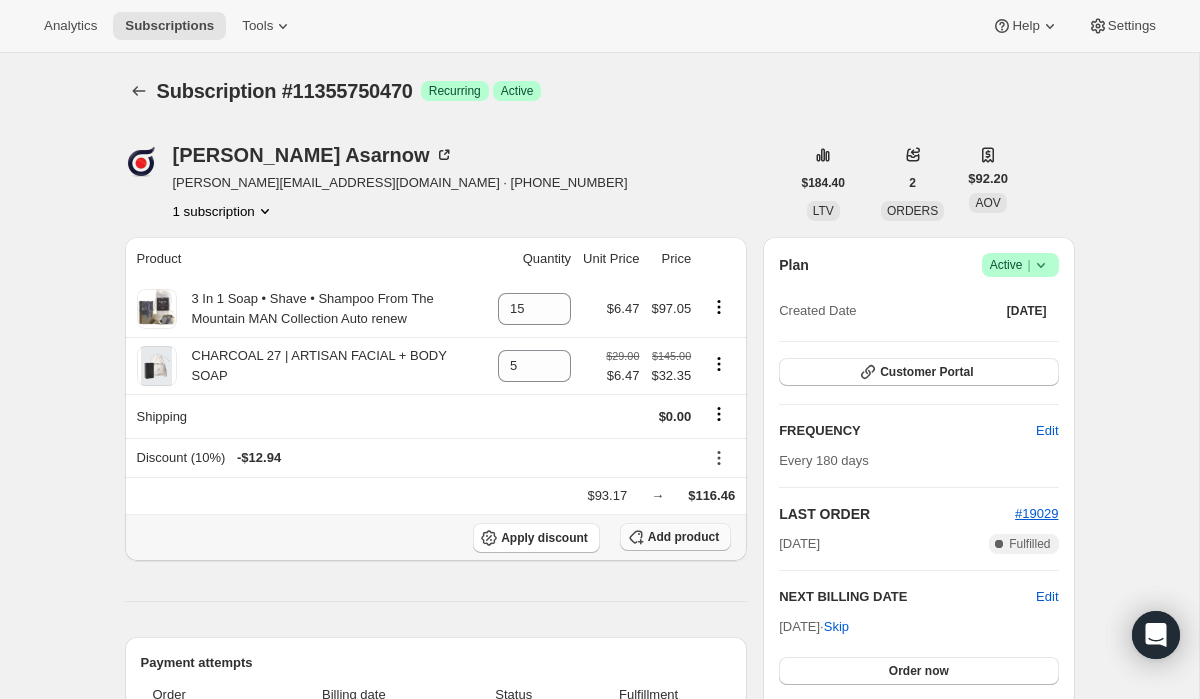 click on "Add product" at bounding box center [683, 537] 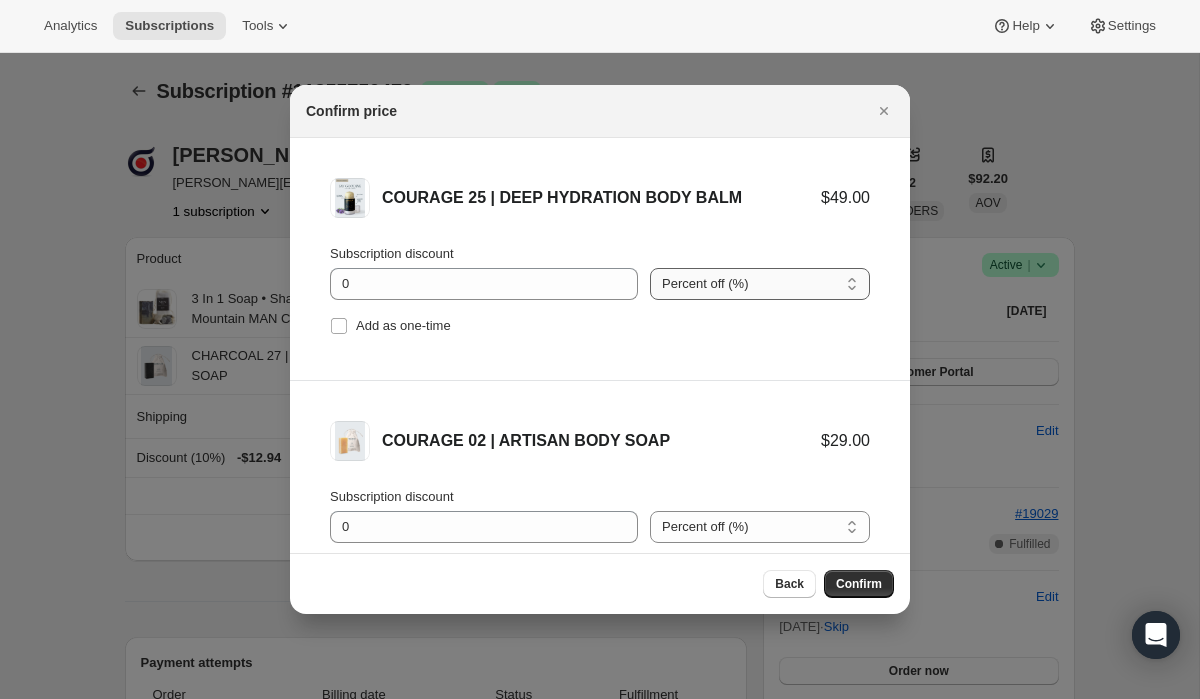 click on "Percent off (%) Amount off ($)" at bounding box center [760, 284] 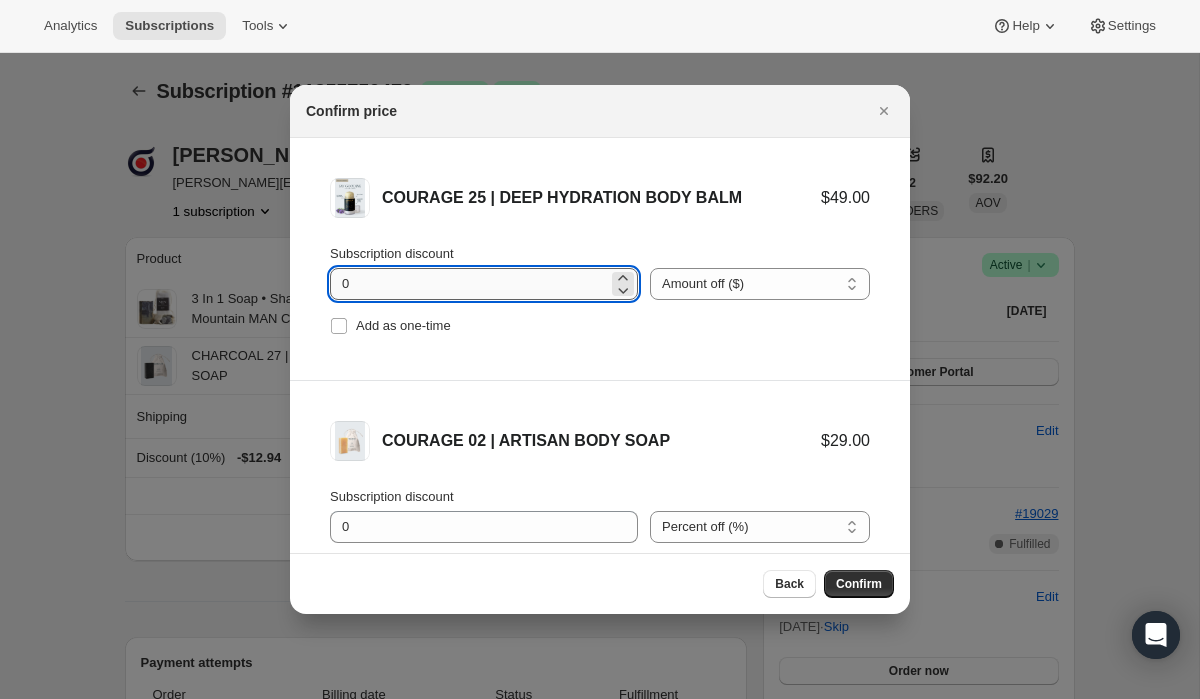 click on "0" at bounding box center (469, 284) 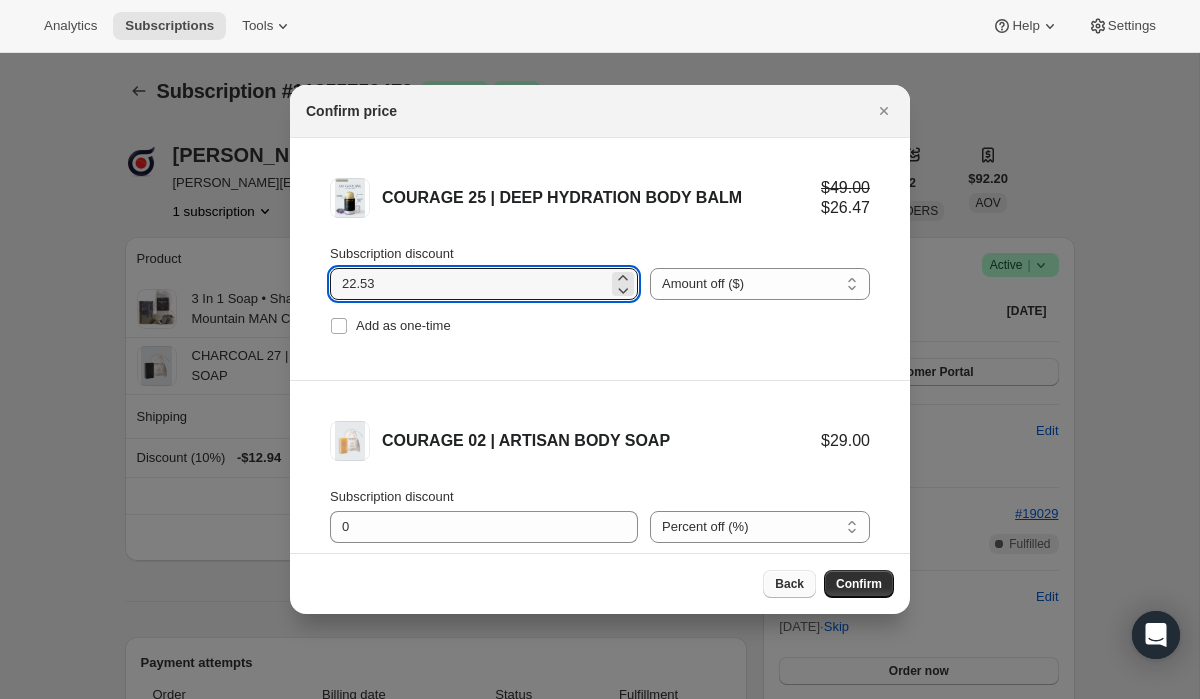 type on "22.53" 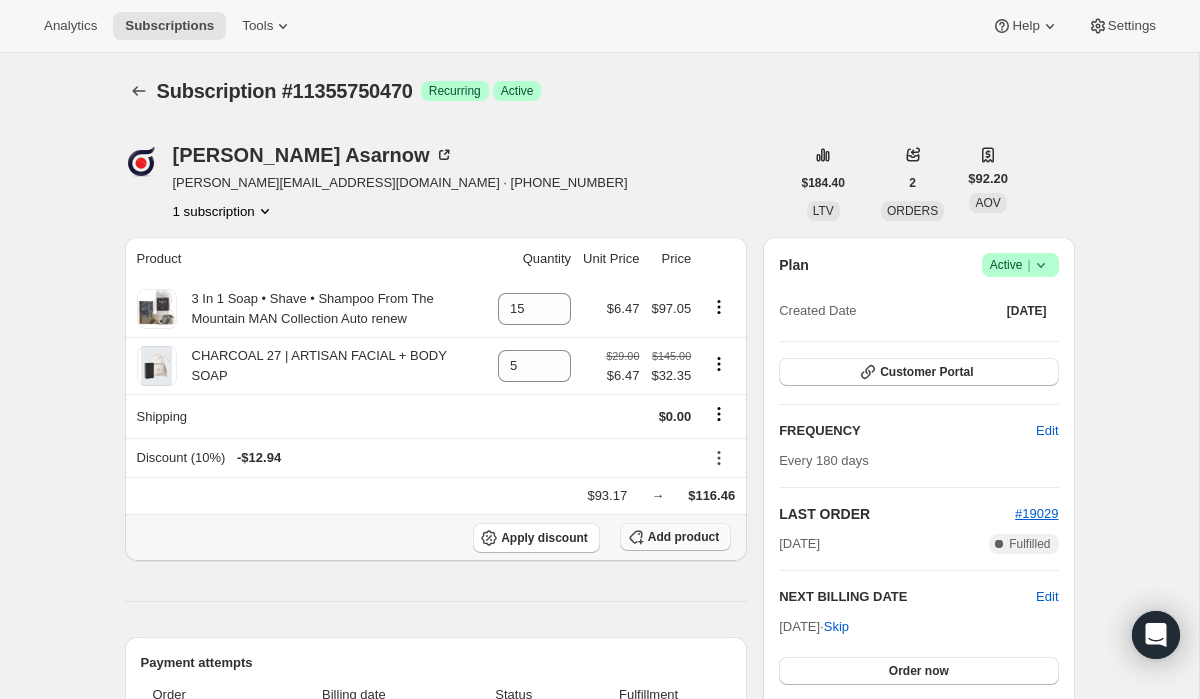 click on "Add product" at bounding box center [683, 537] 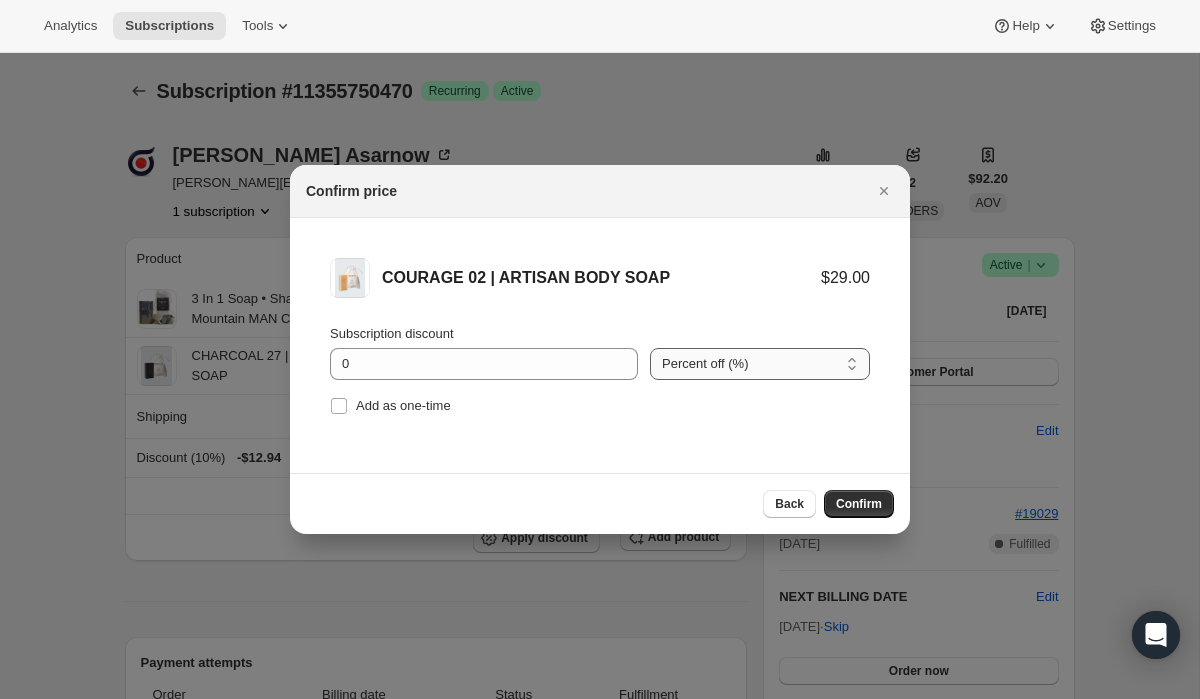 click on "Percent off (%) Amount off ($)" at bounding box center (760, 364) 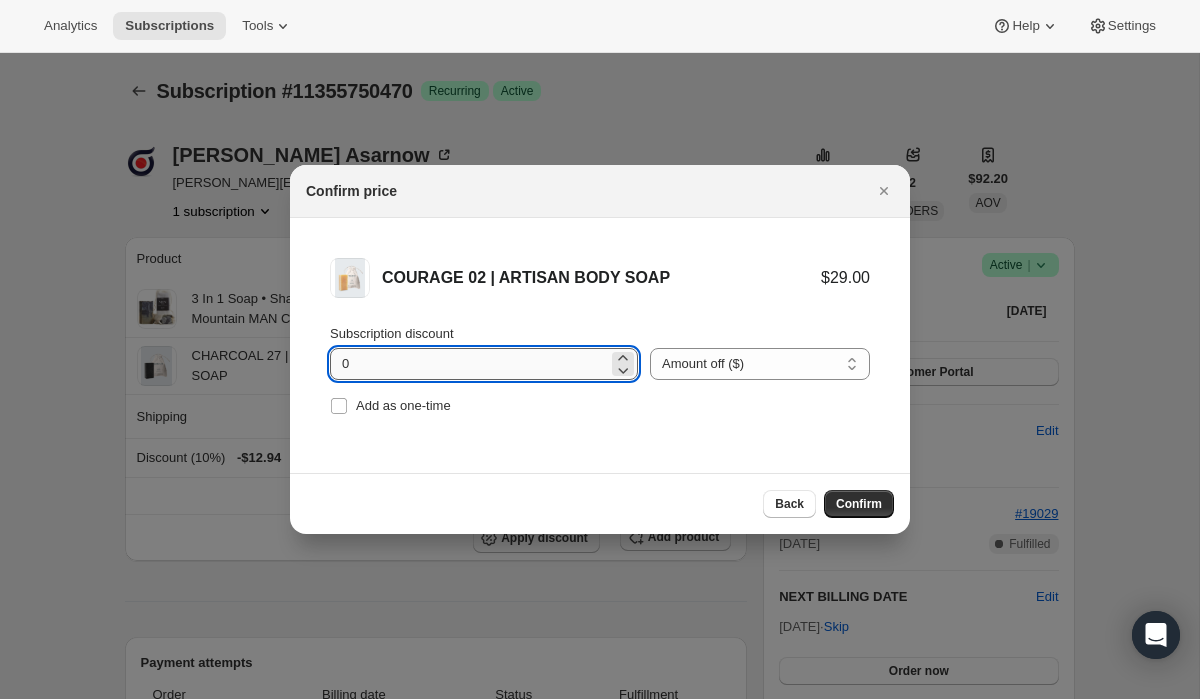 click on "0" at bounding box center [469, 364] 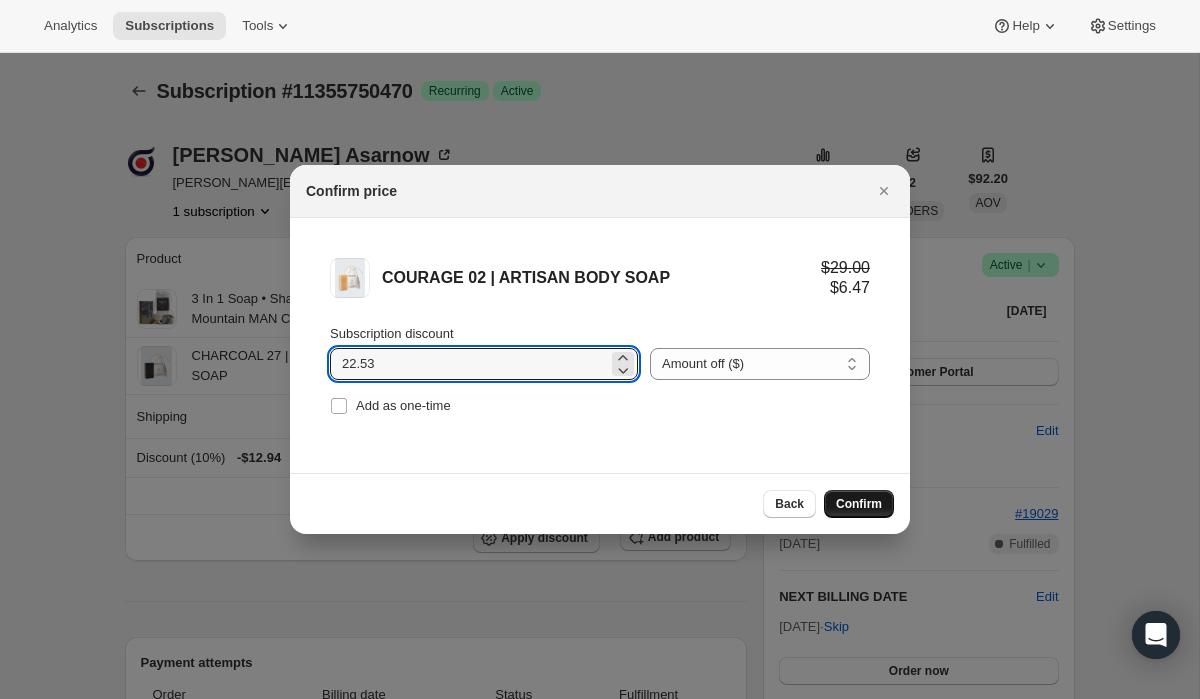 type on "22.53" 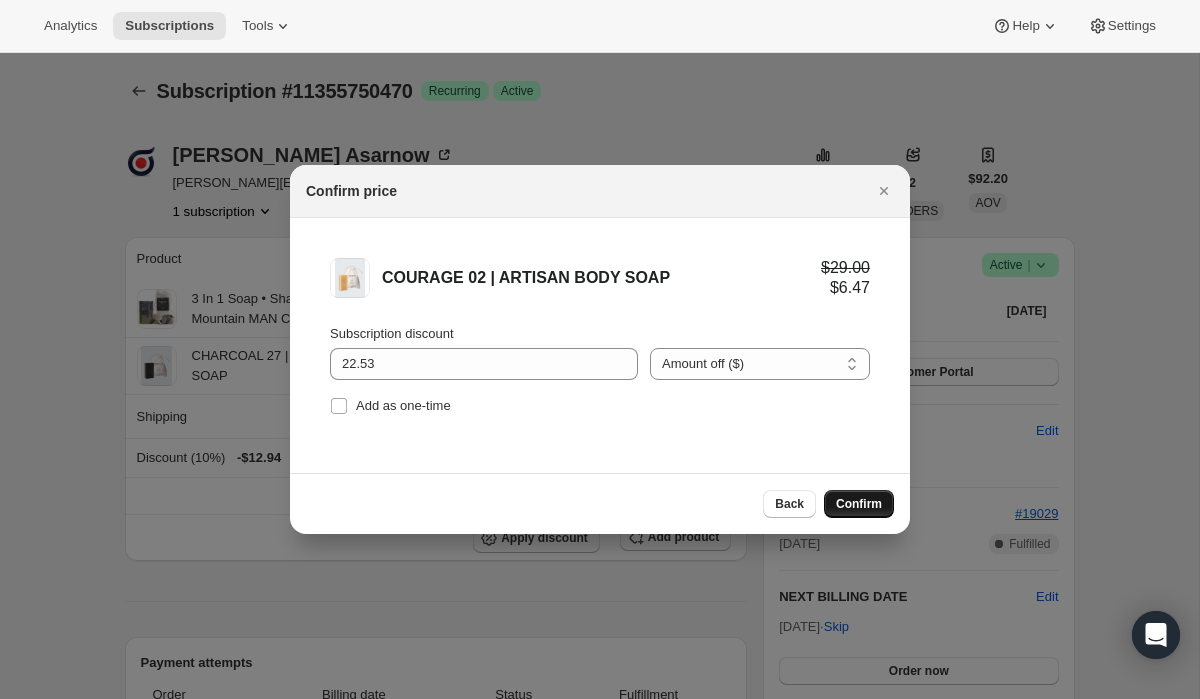 click on "Confirm" at bounding box center [859, 504] 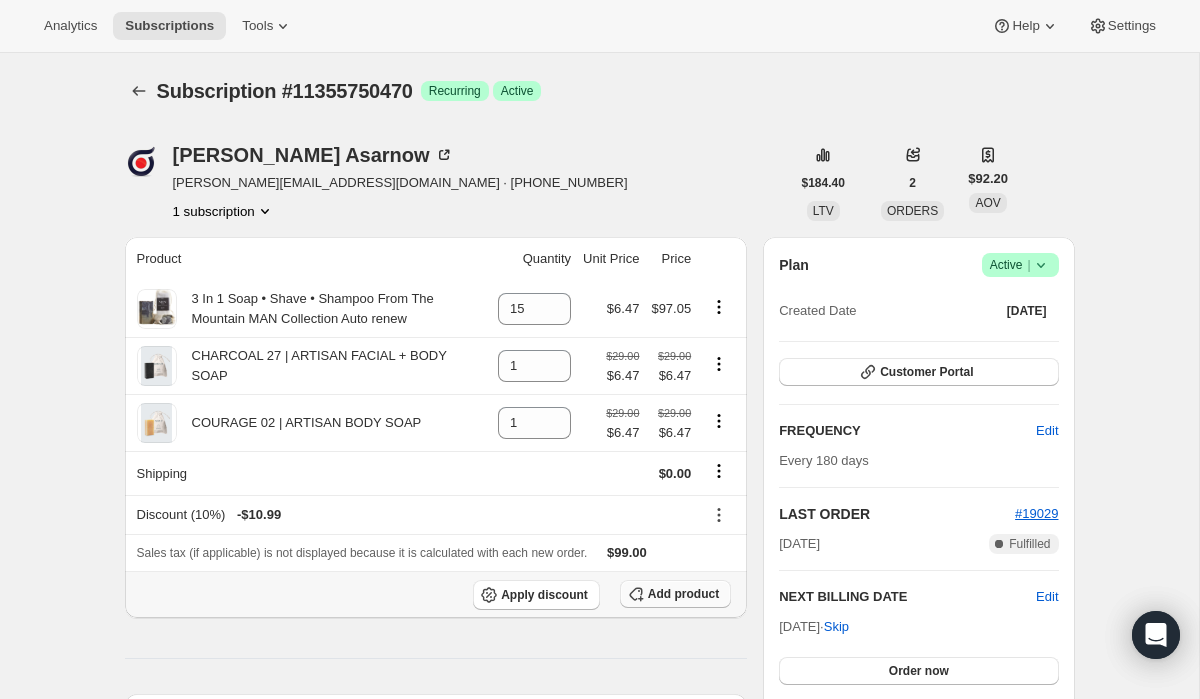 click on "Add product" at bounding box center (683, 594) 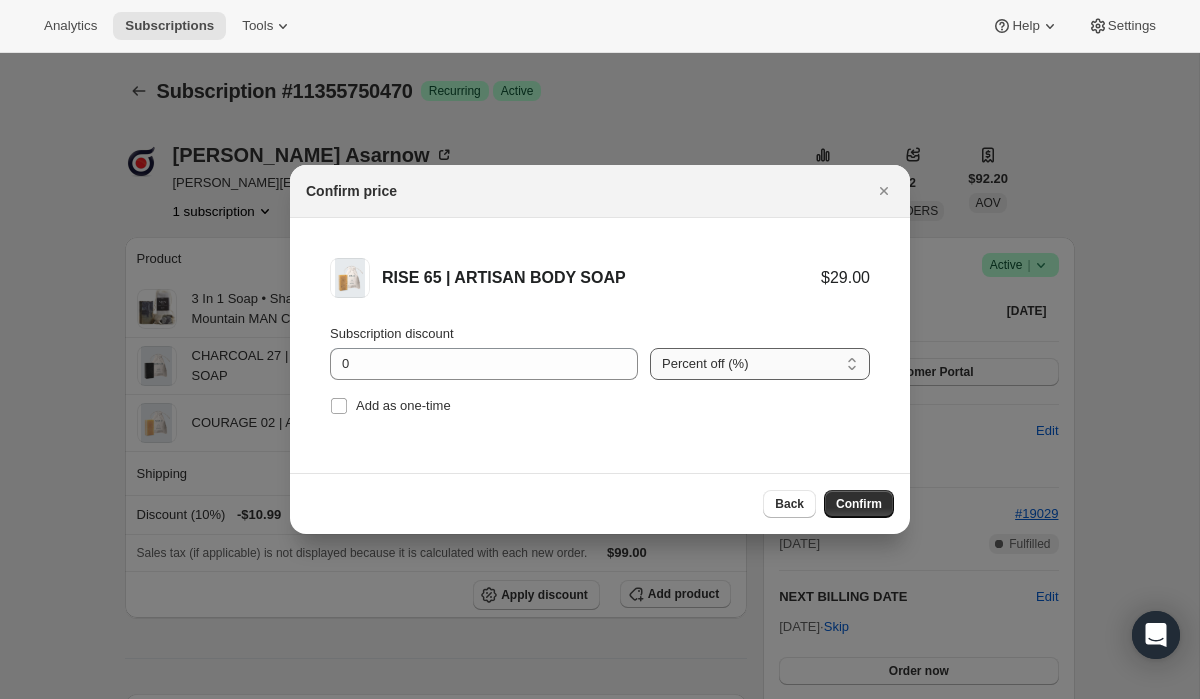 click on "Percent off (%) Amount off ($)" at bounding box center (760, 364) 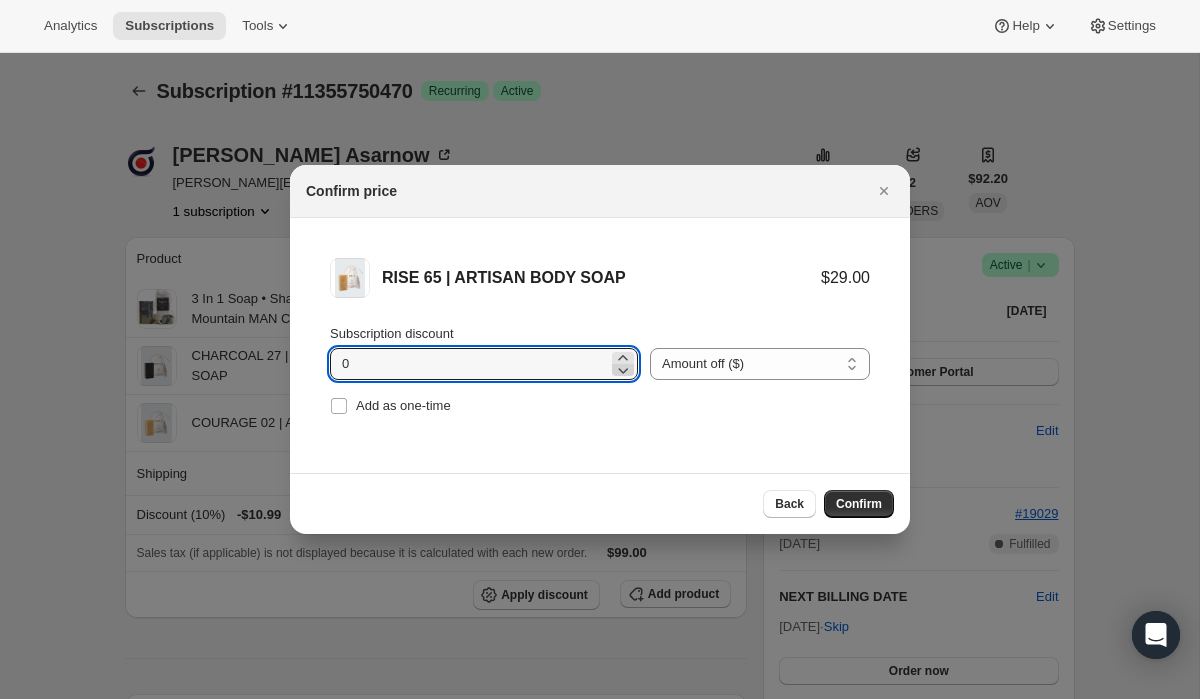 click 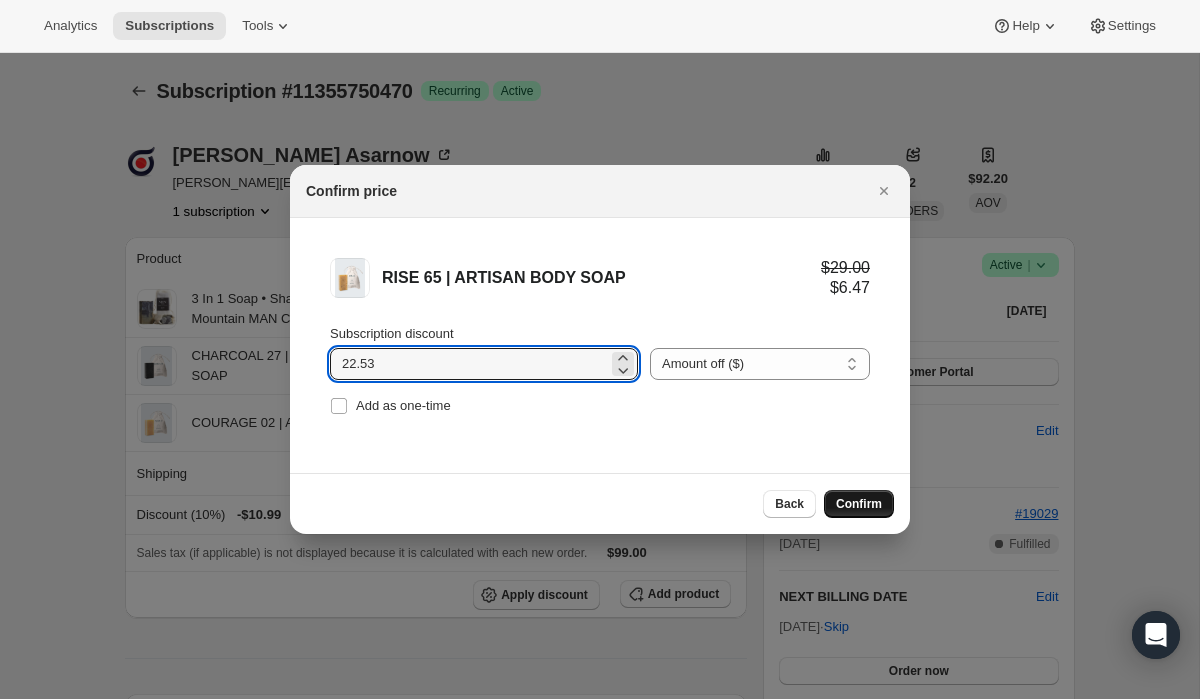 type on "22.53" 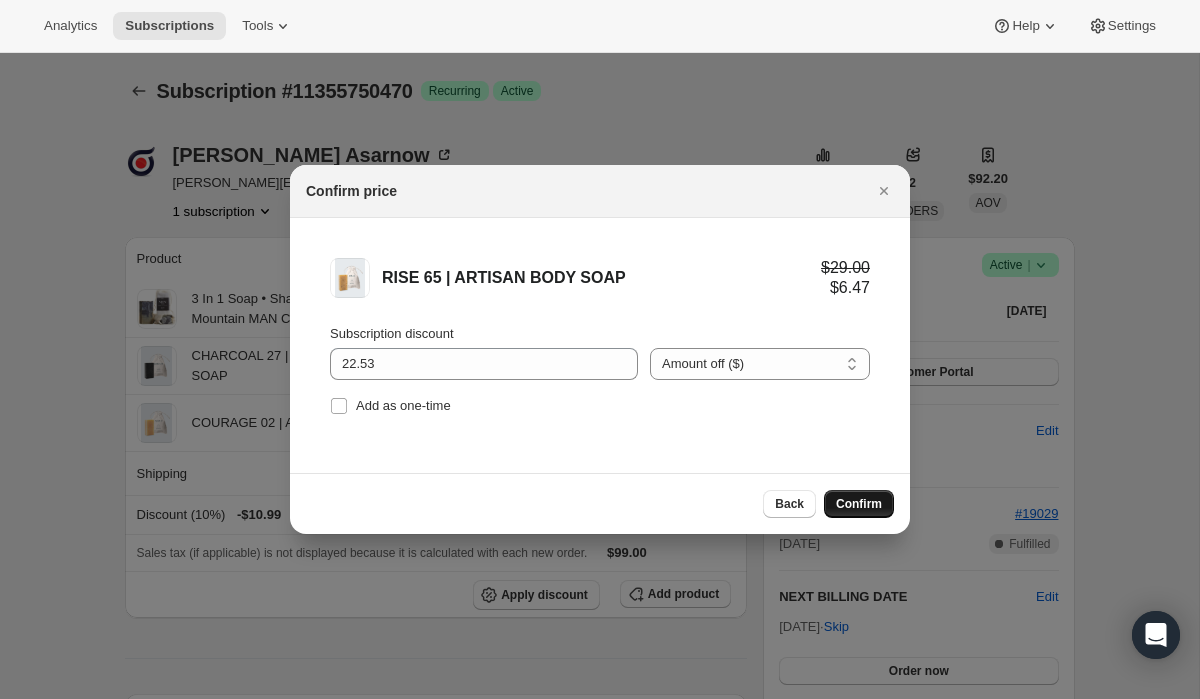 click on "Confirm" at bounding box center [859, 504] 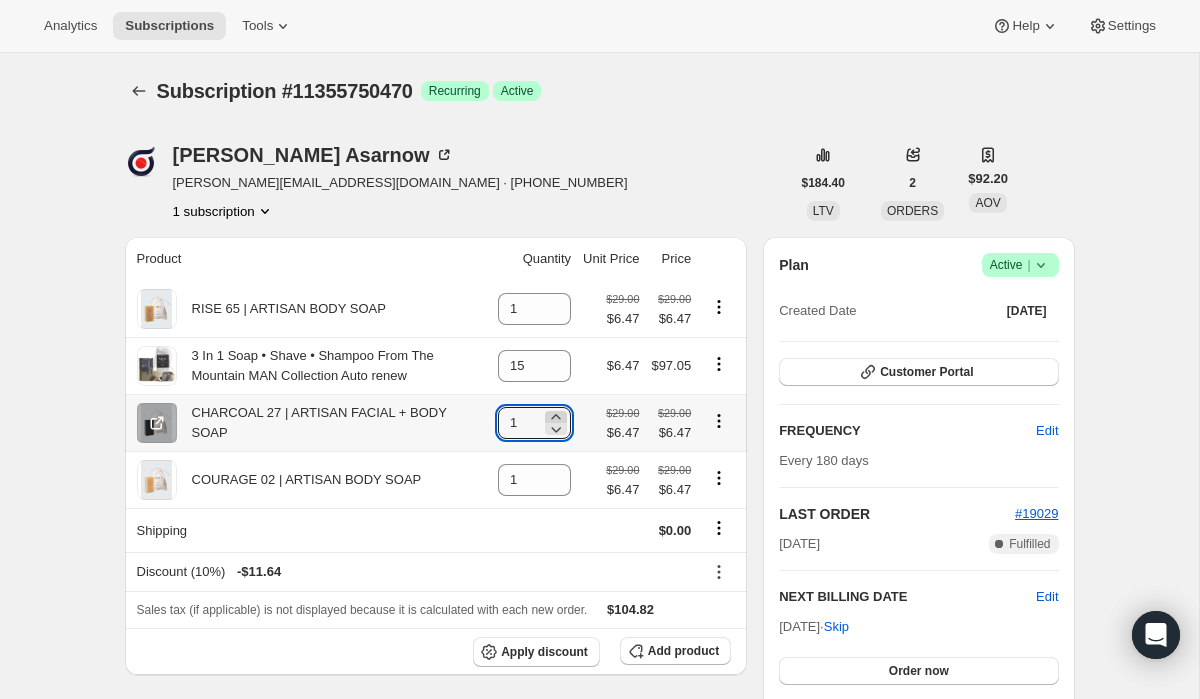 click 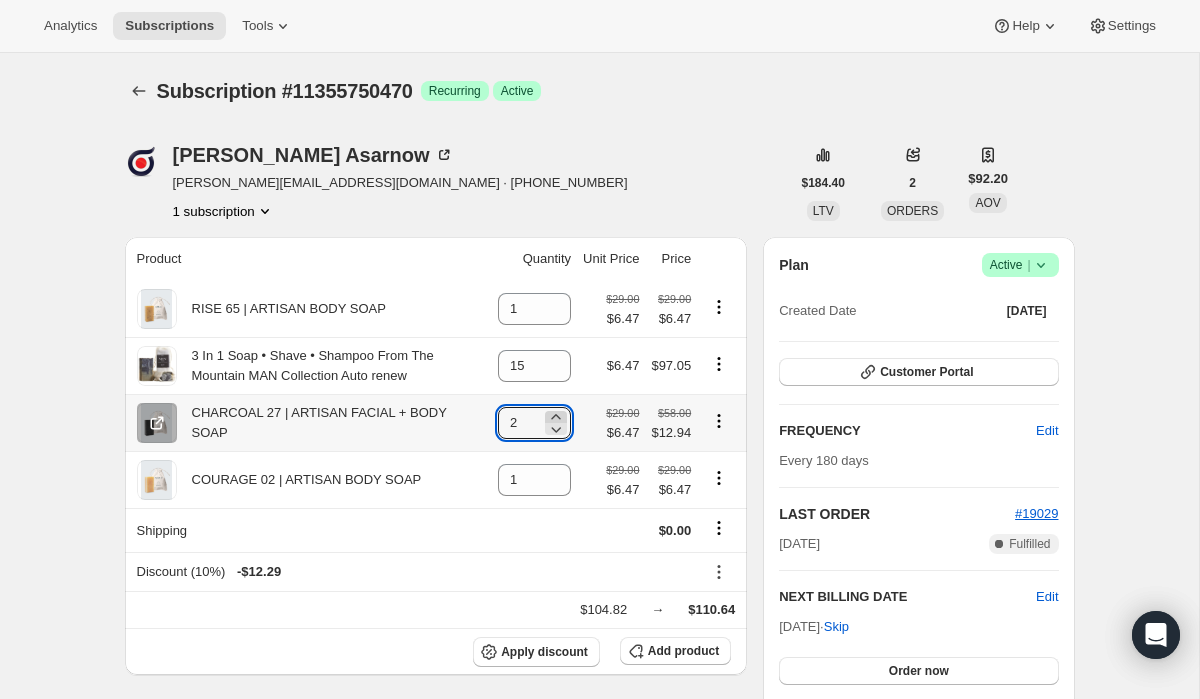 click 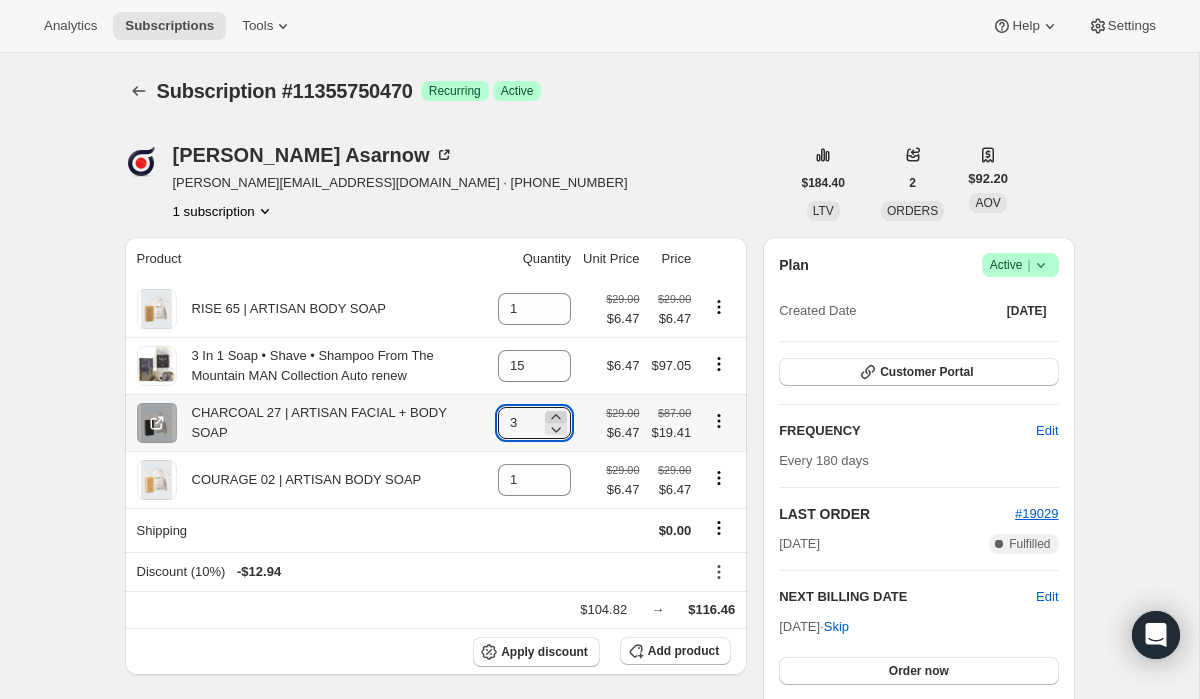 click 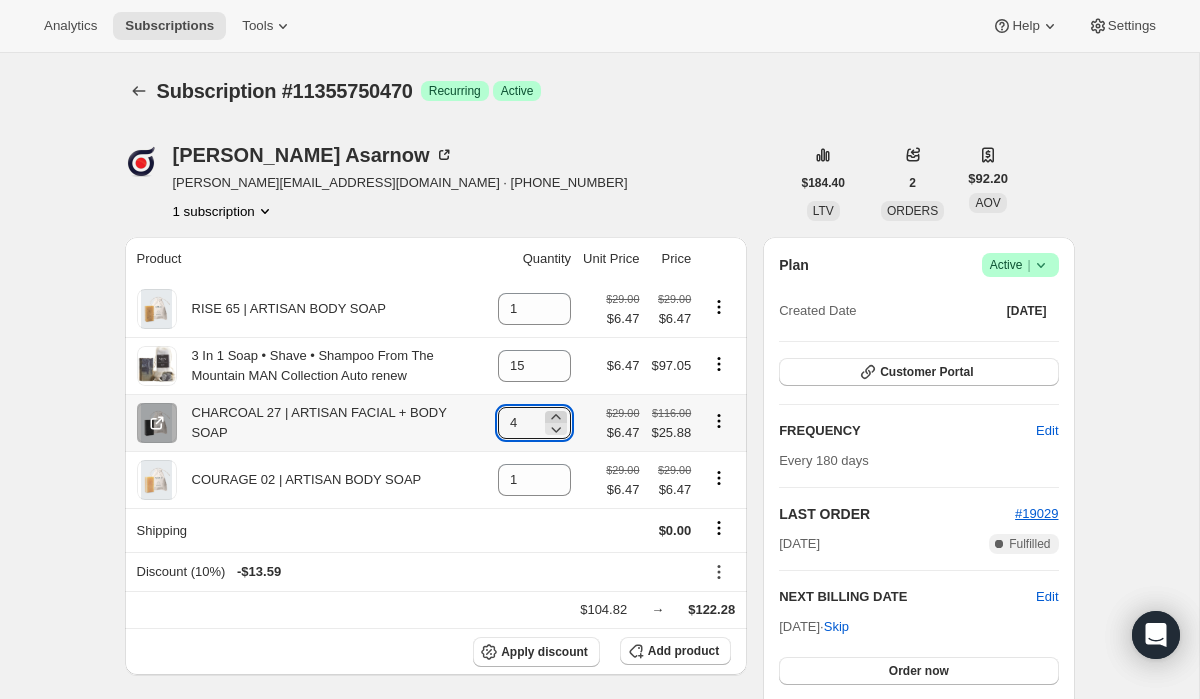 click 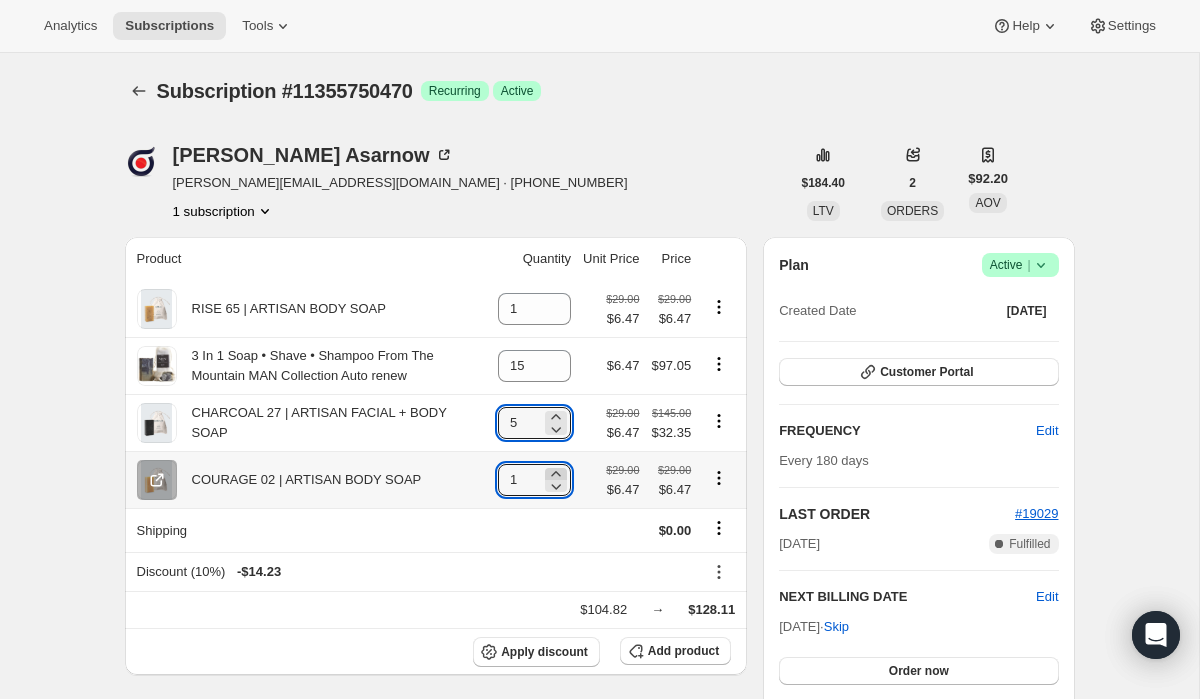 click 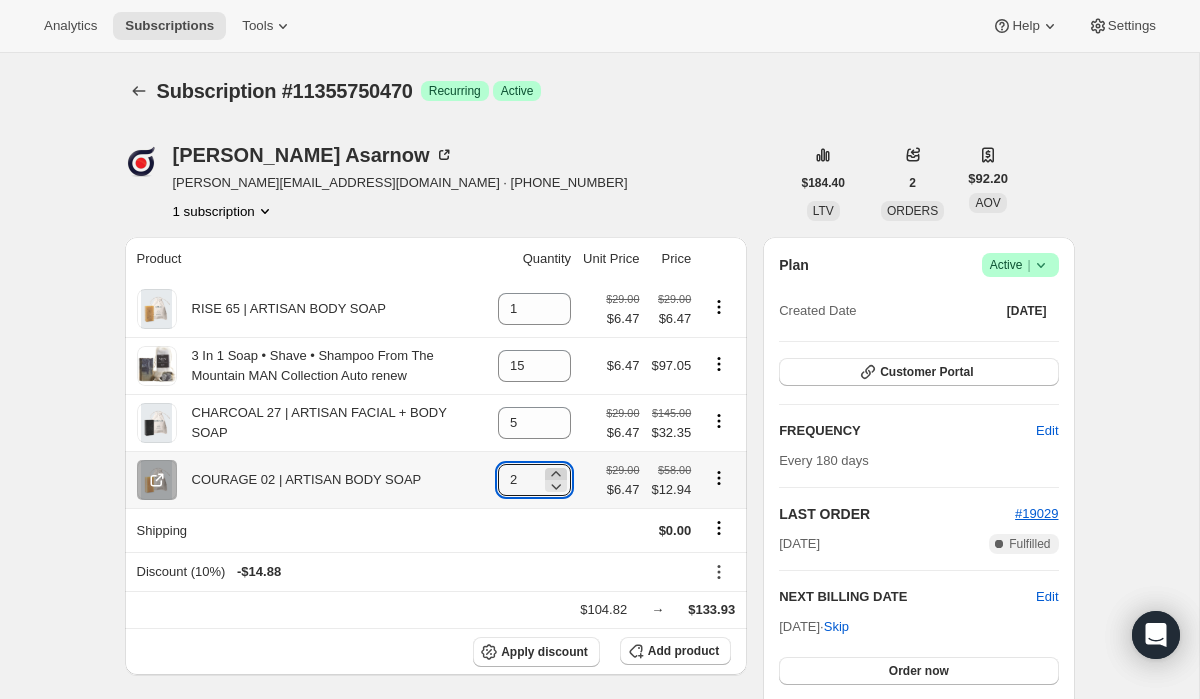 click 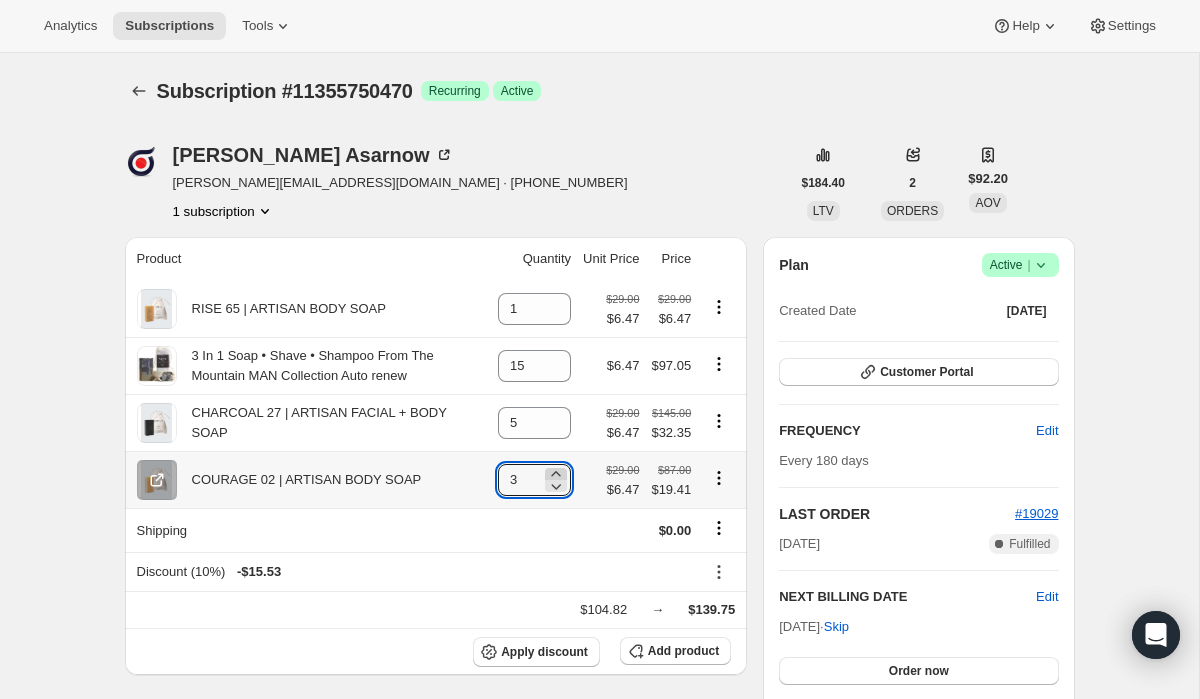 click 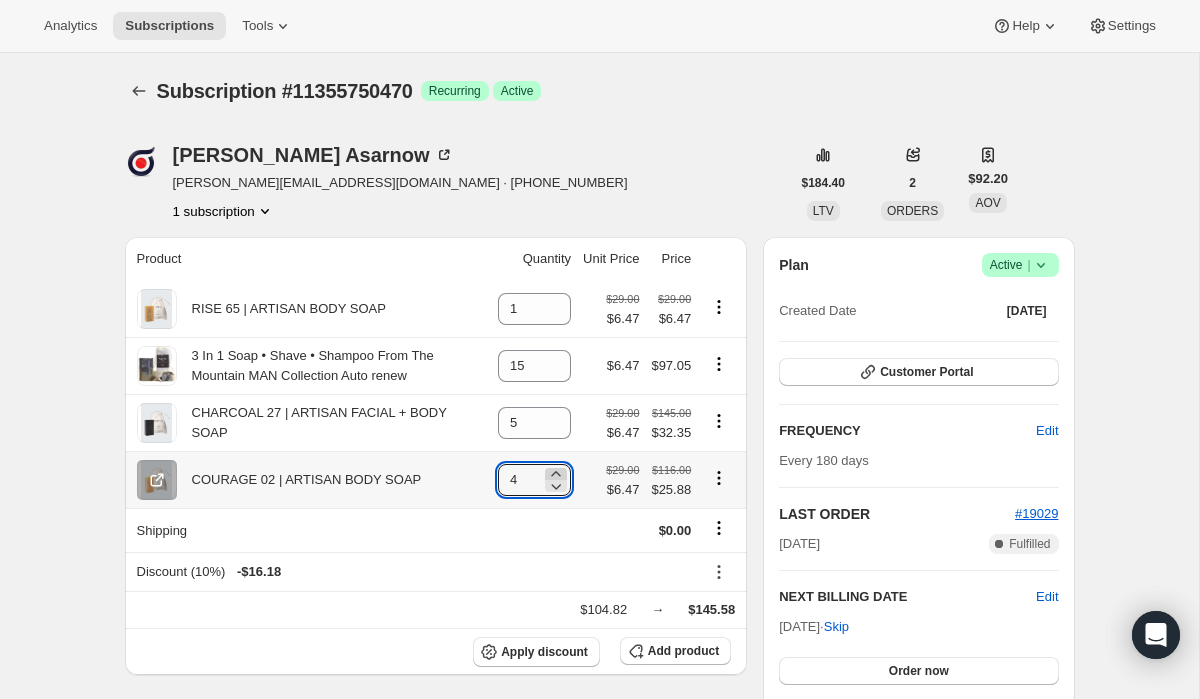 click 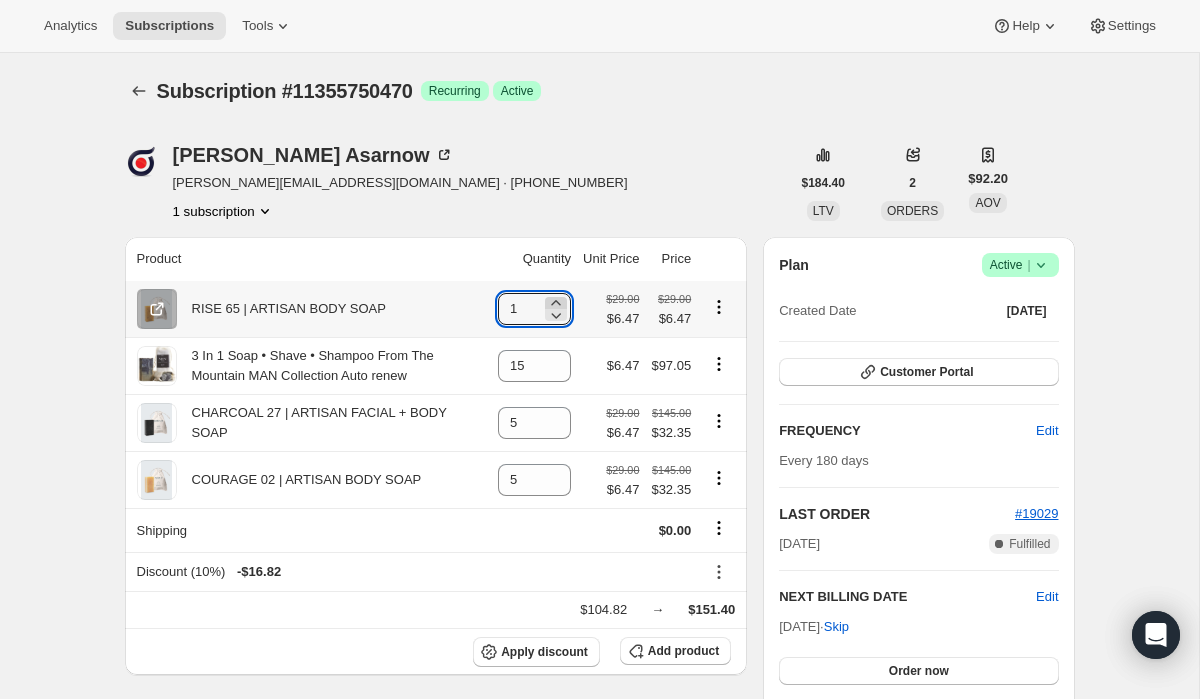 click 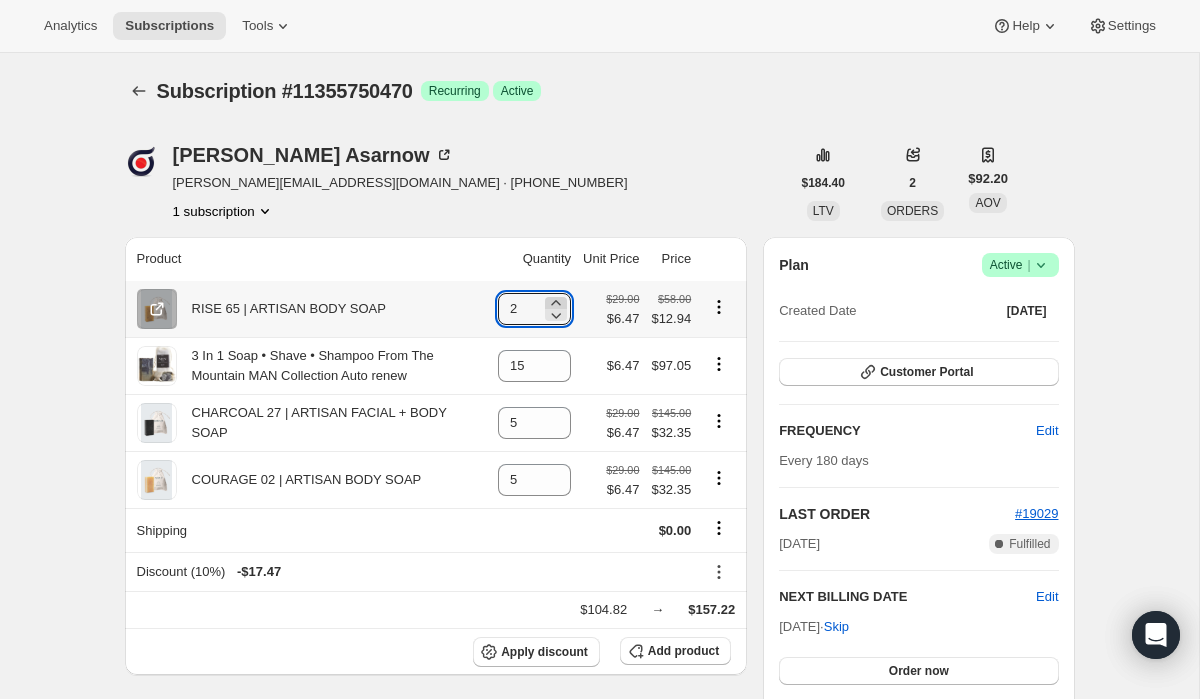 click 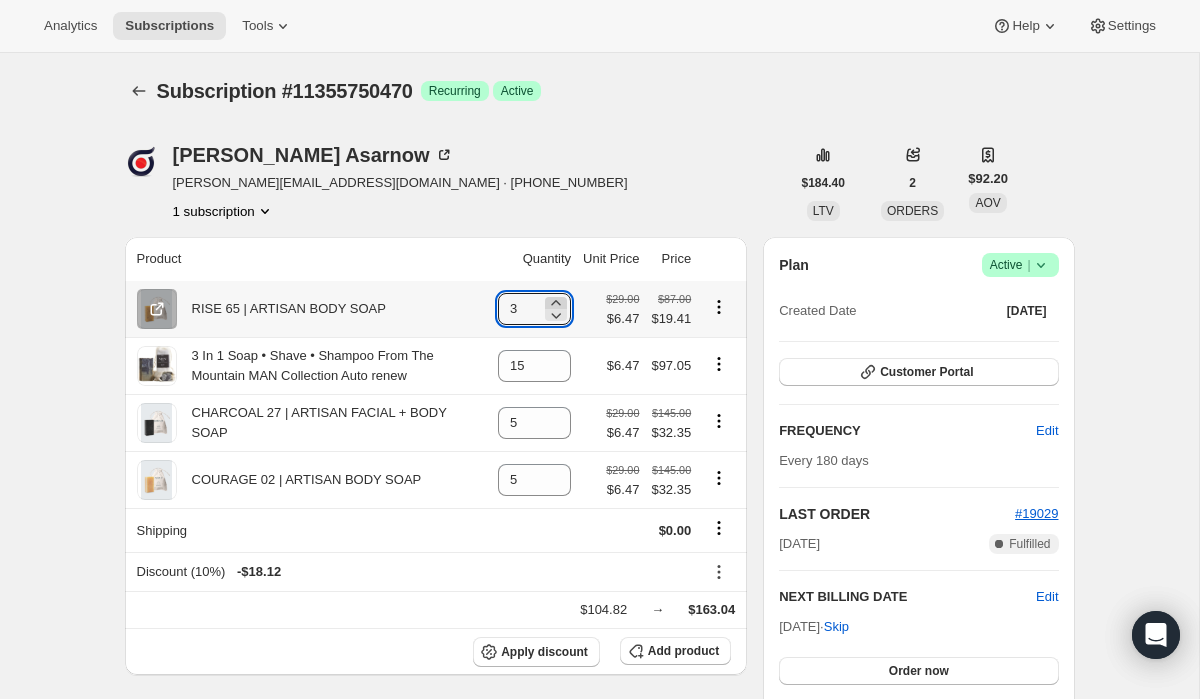 click 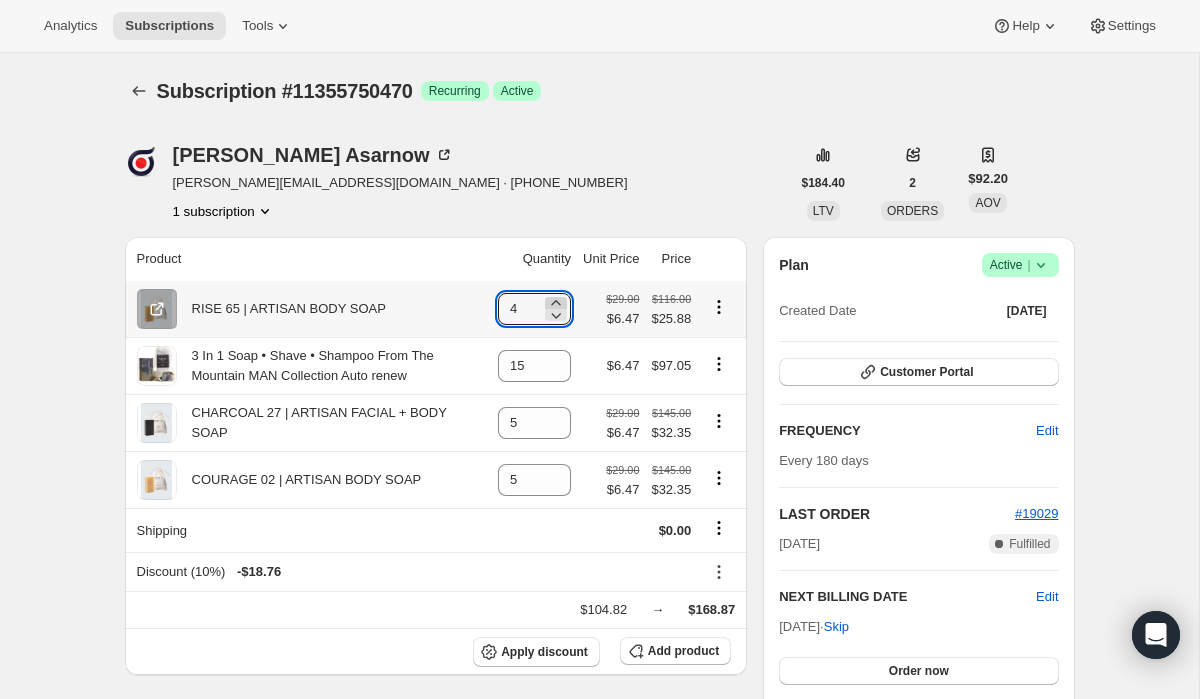 click 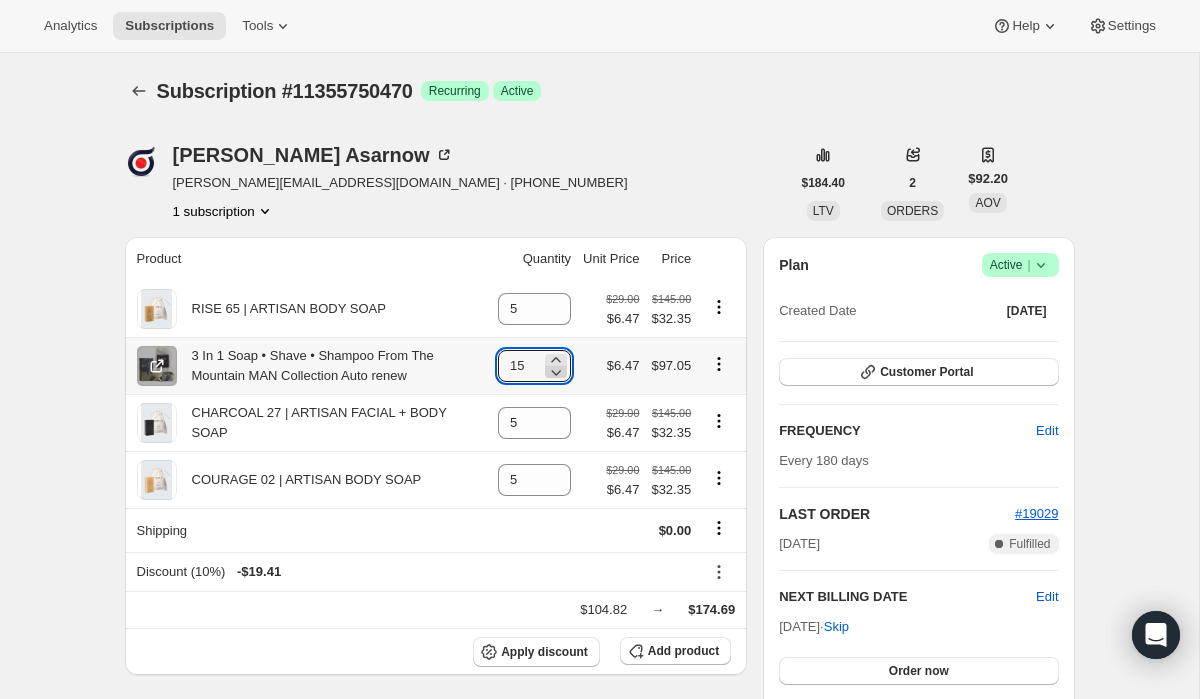 click 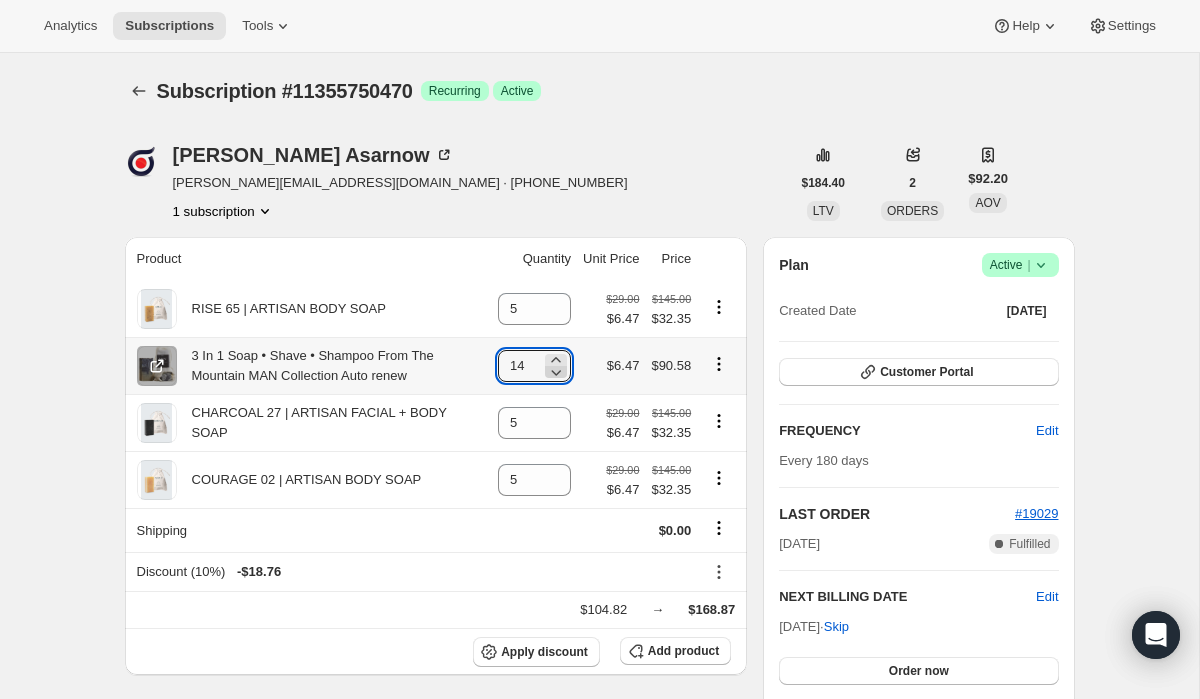 click 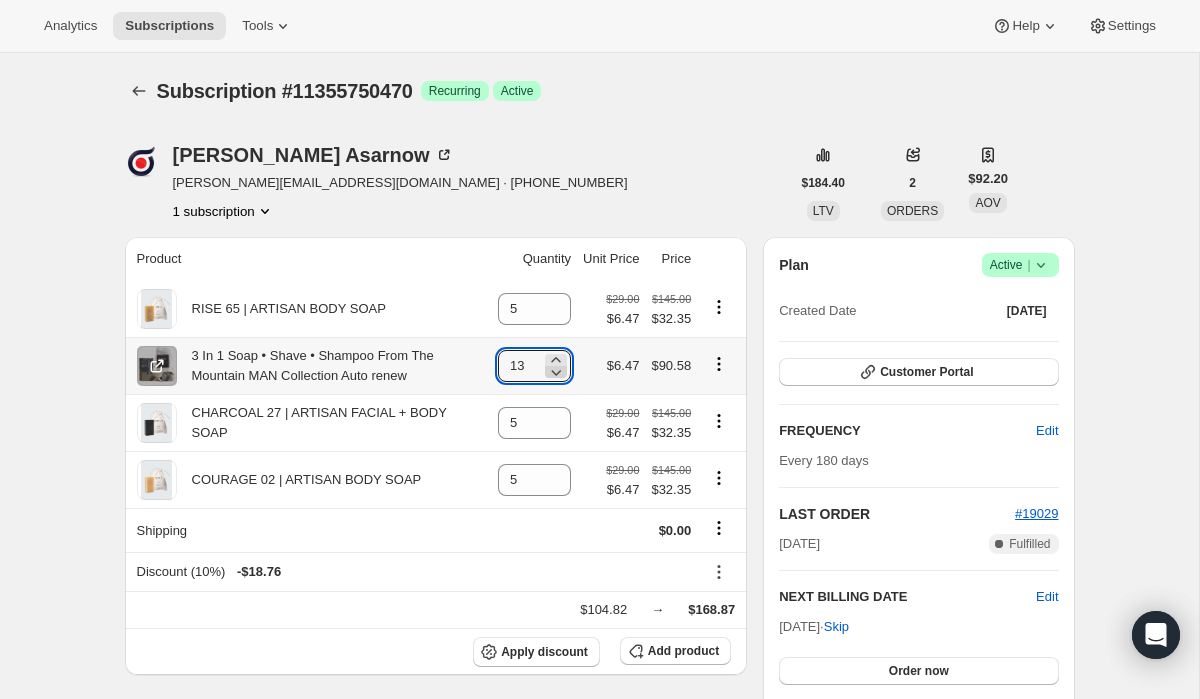 click 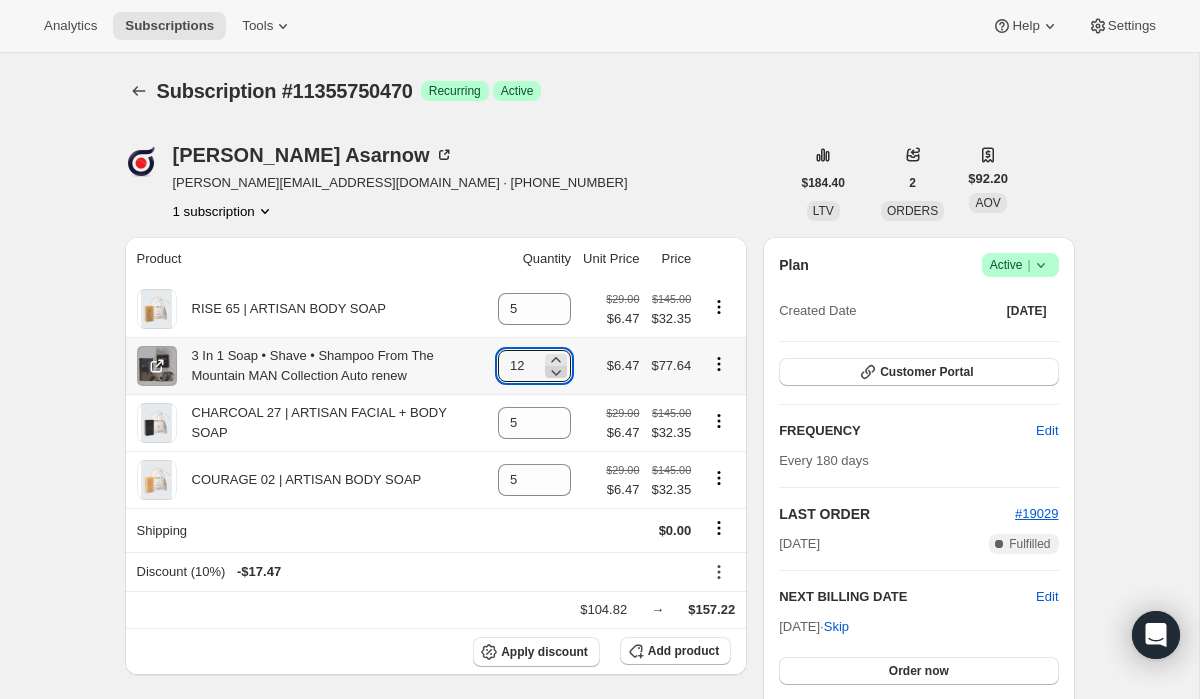 click 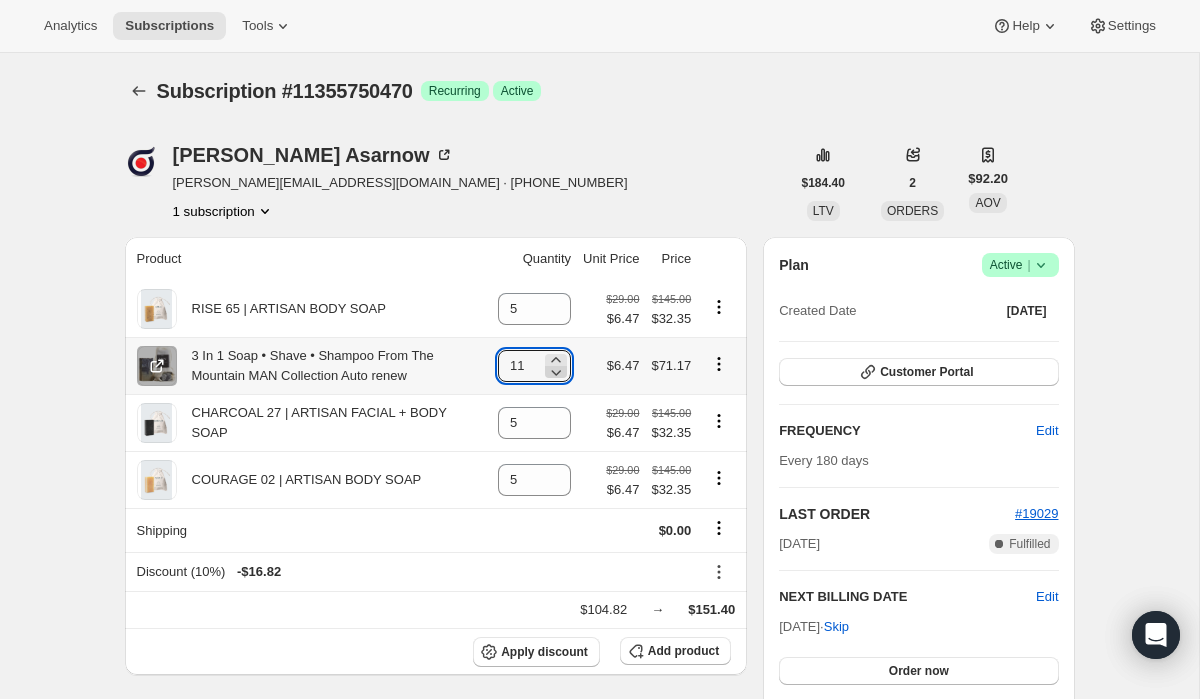click 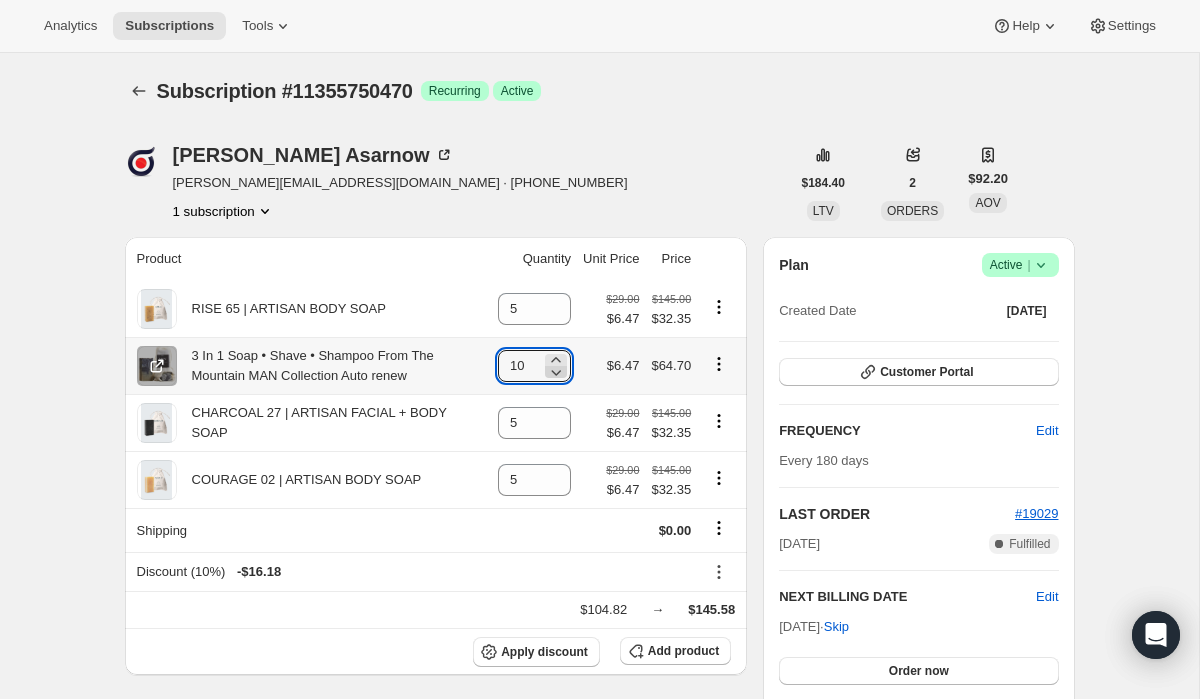 click 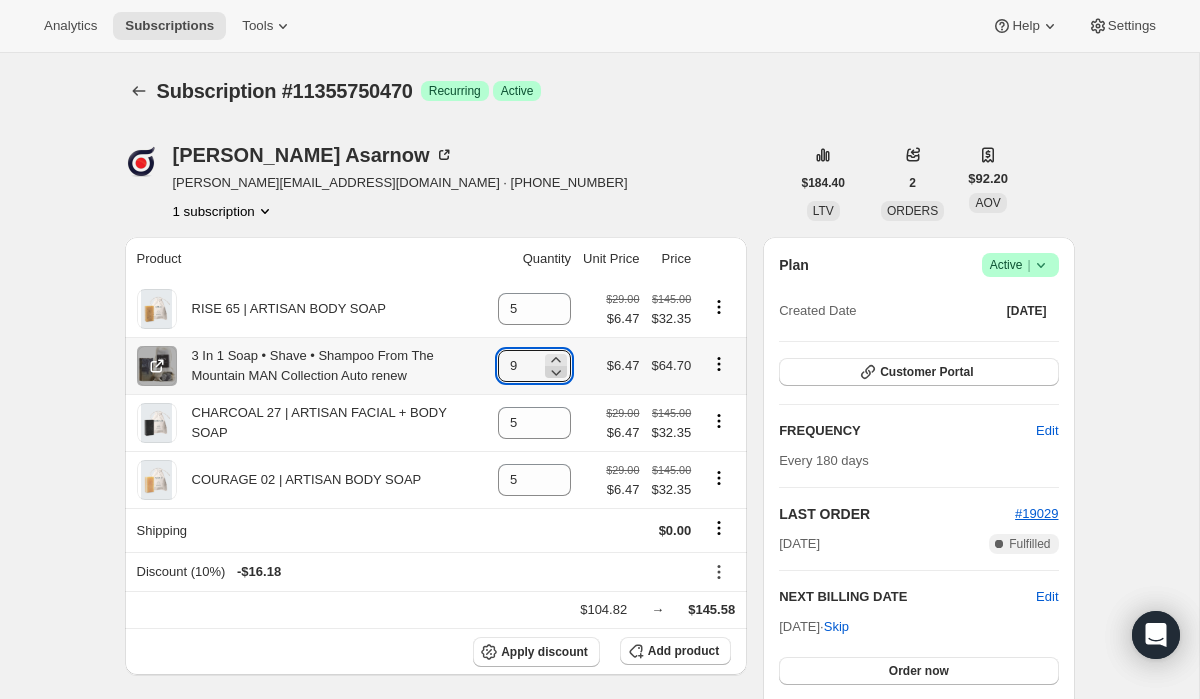 click 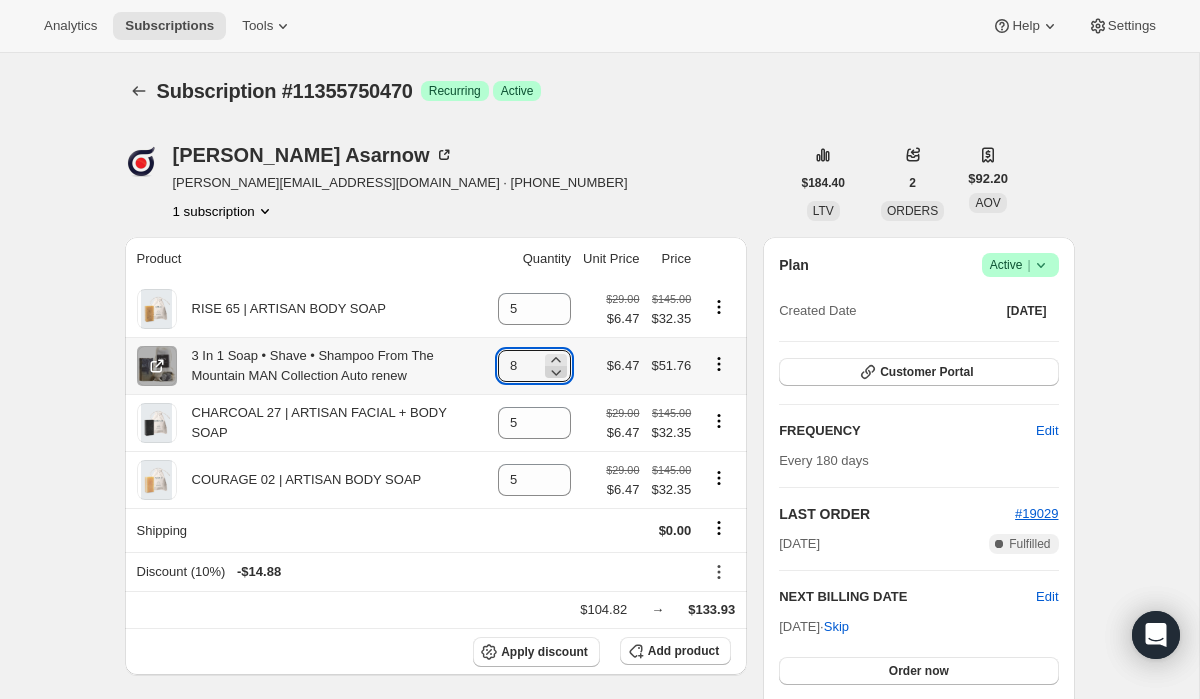 click 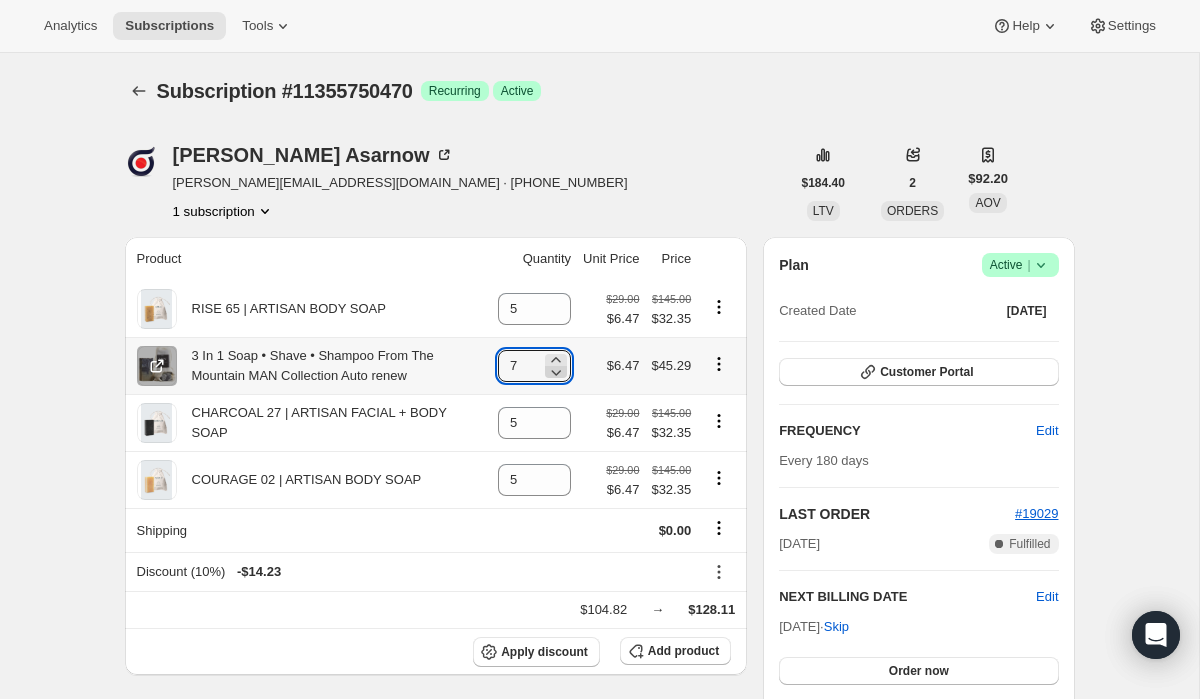 click 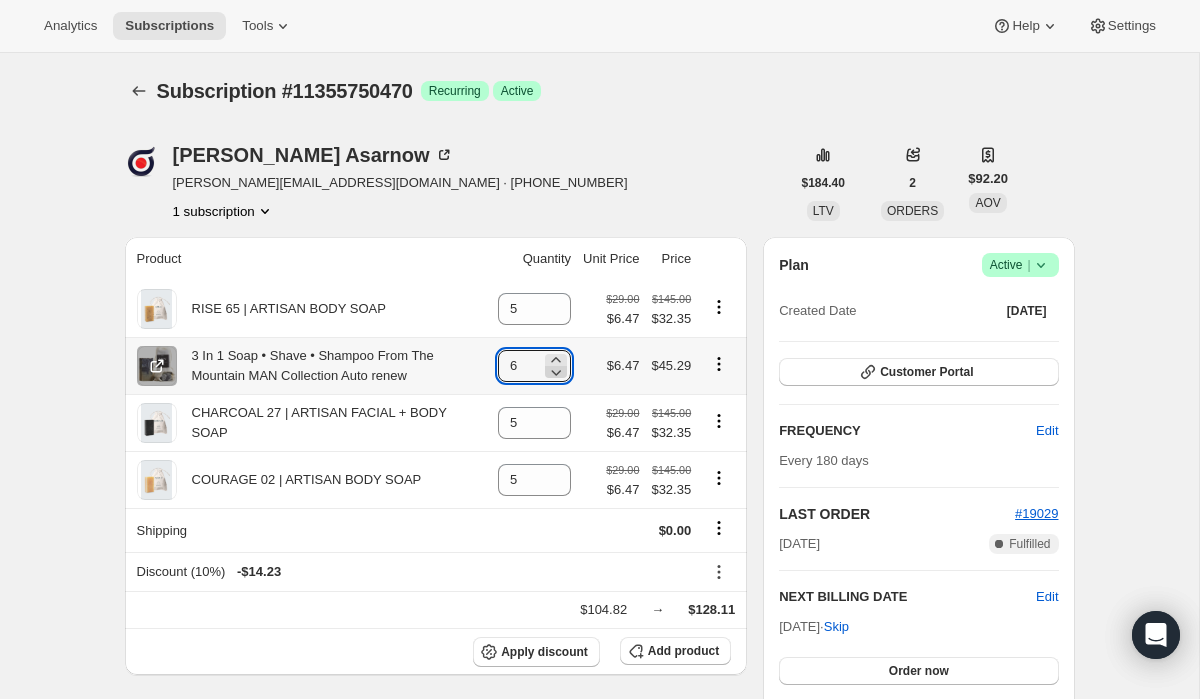 click 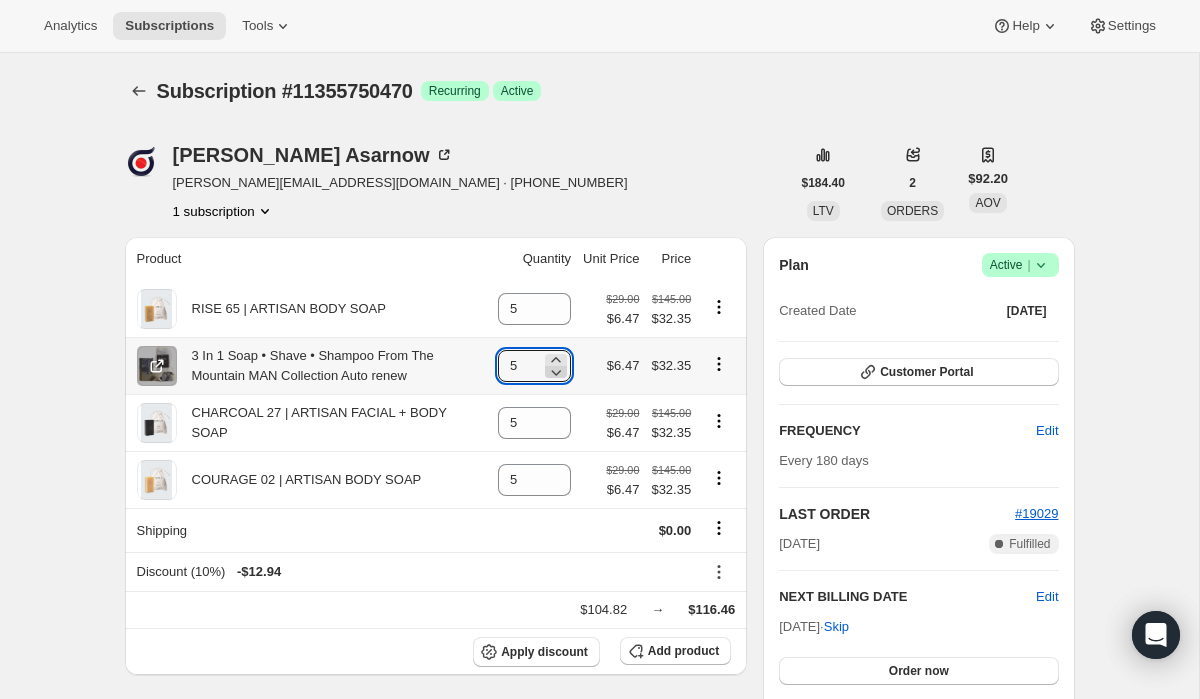 click 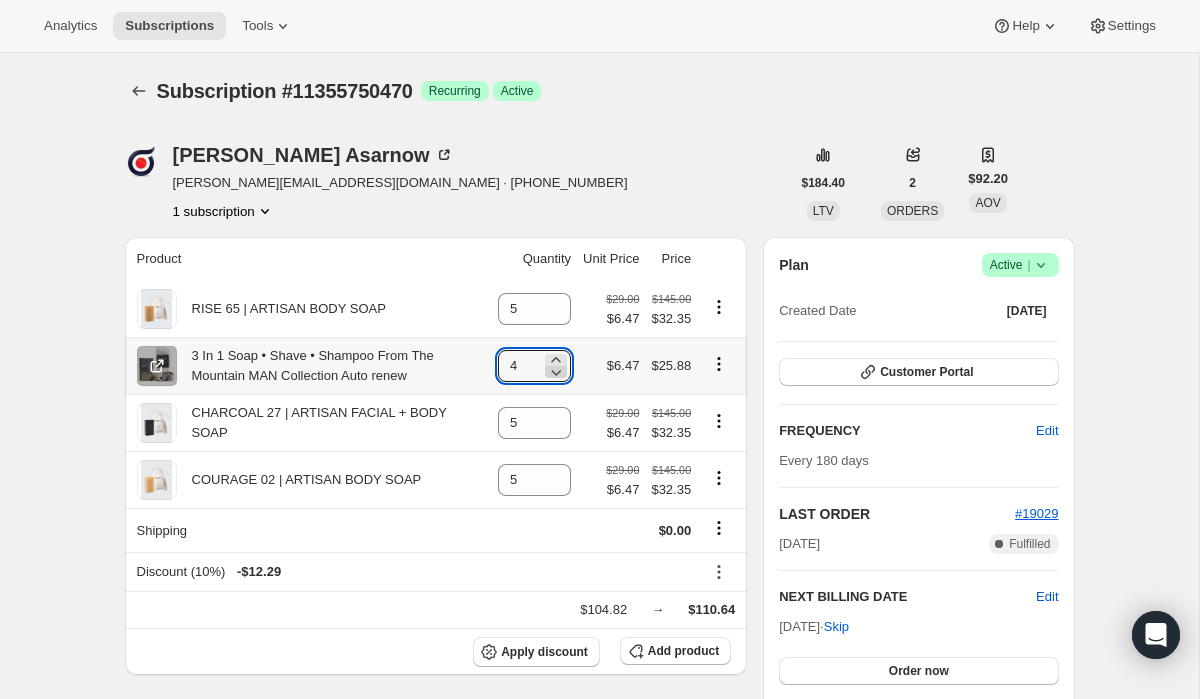 click 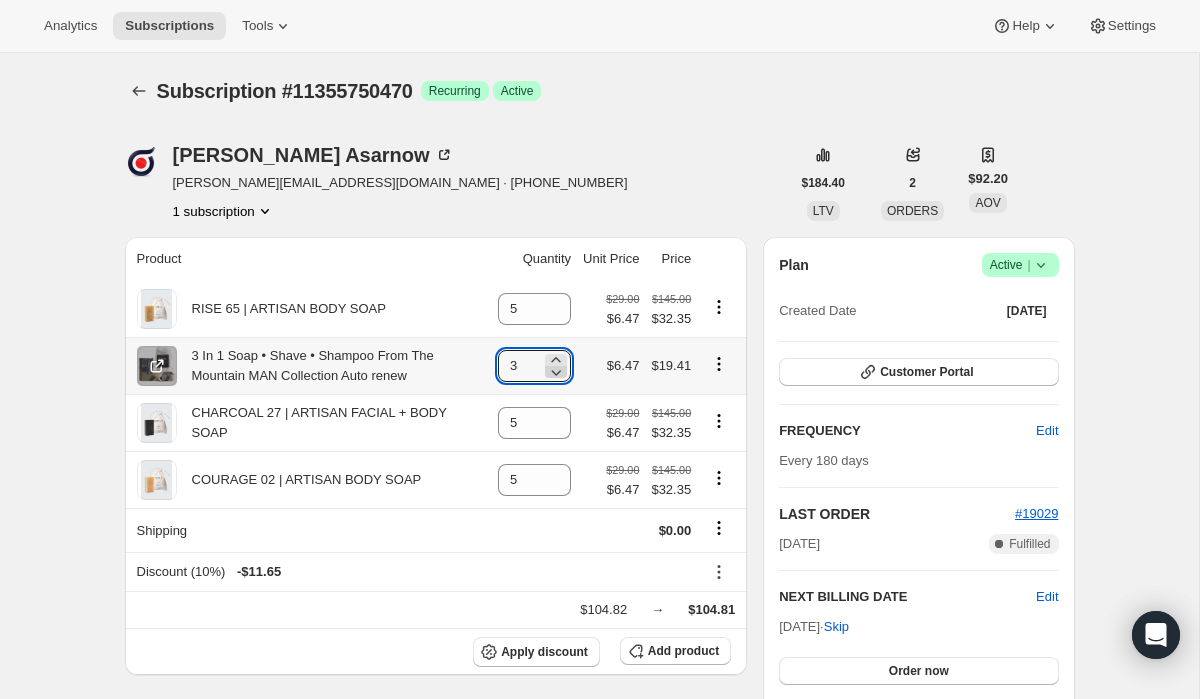 click 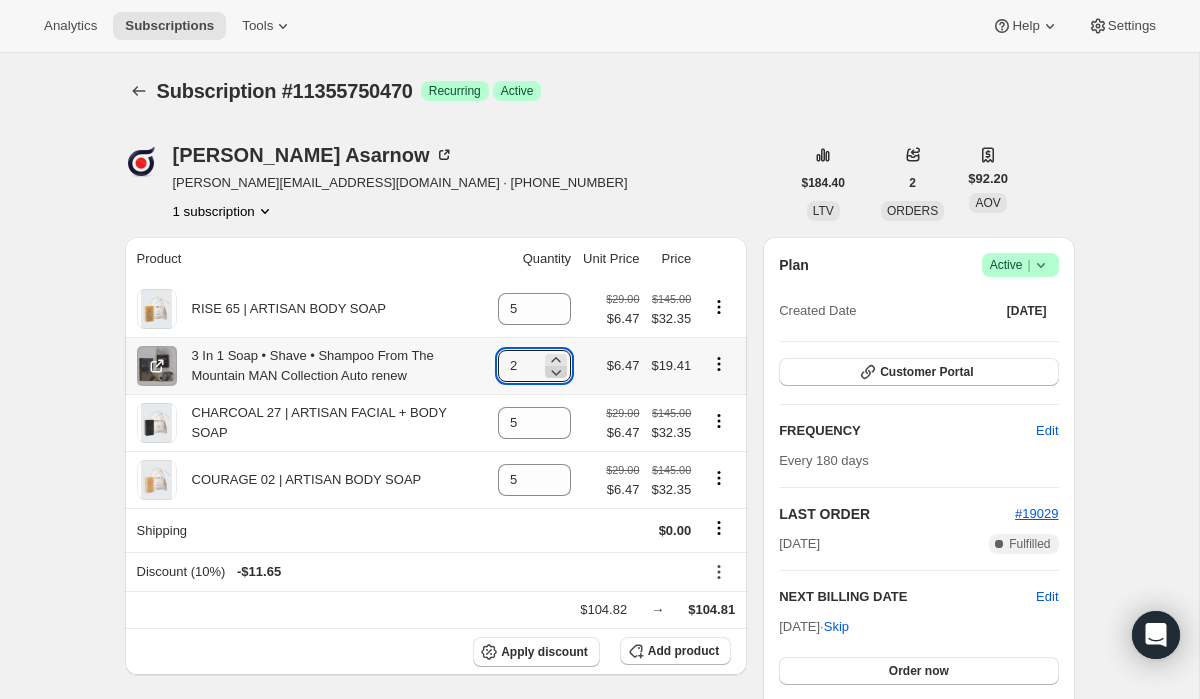 click 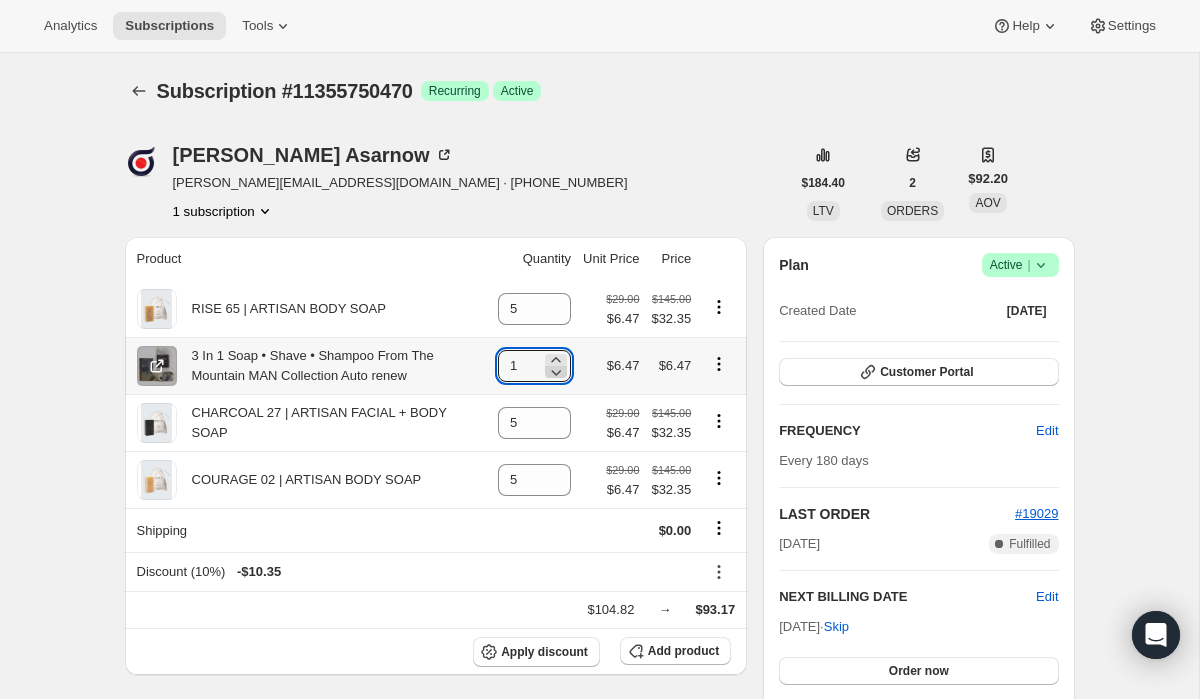 click 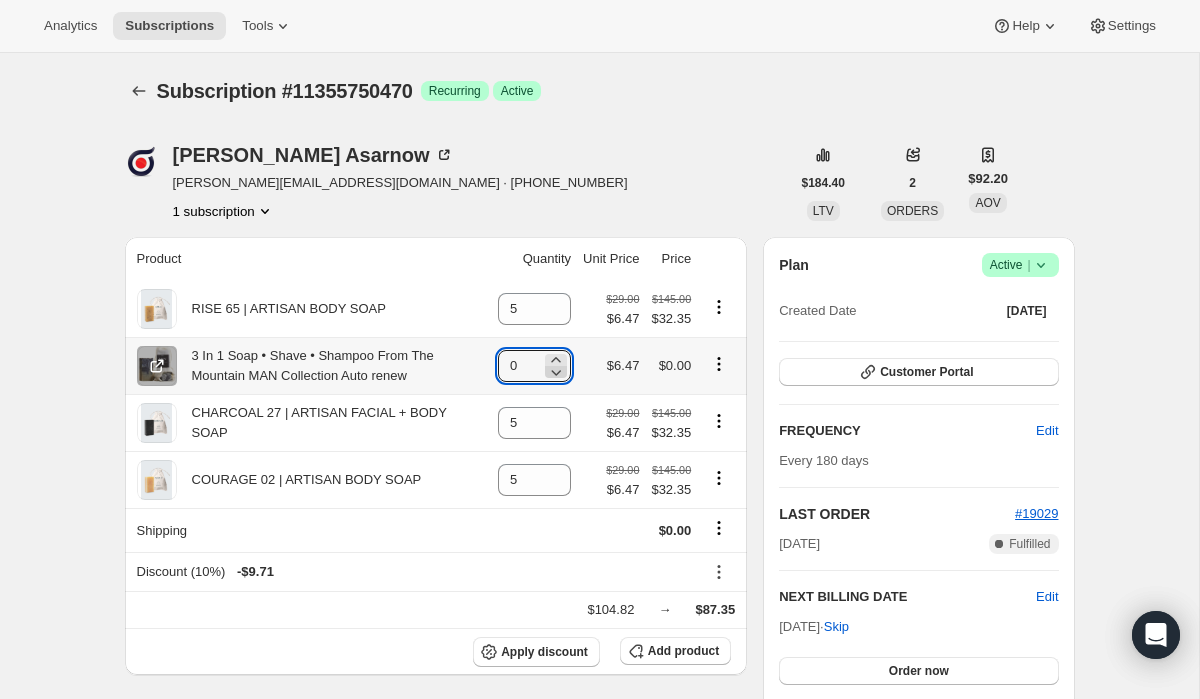 click 